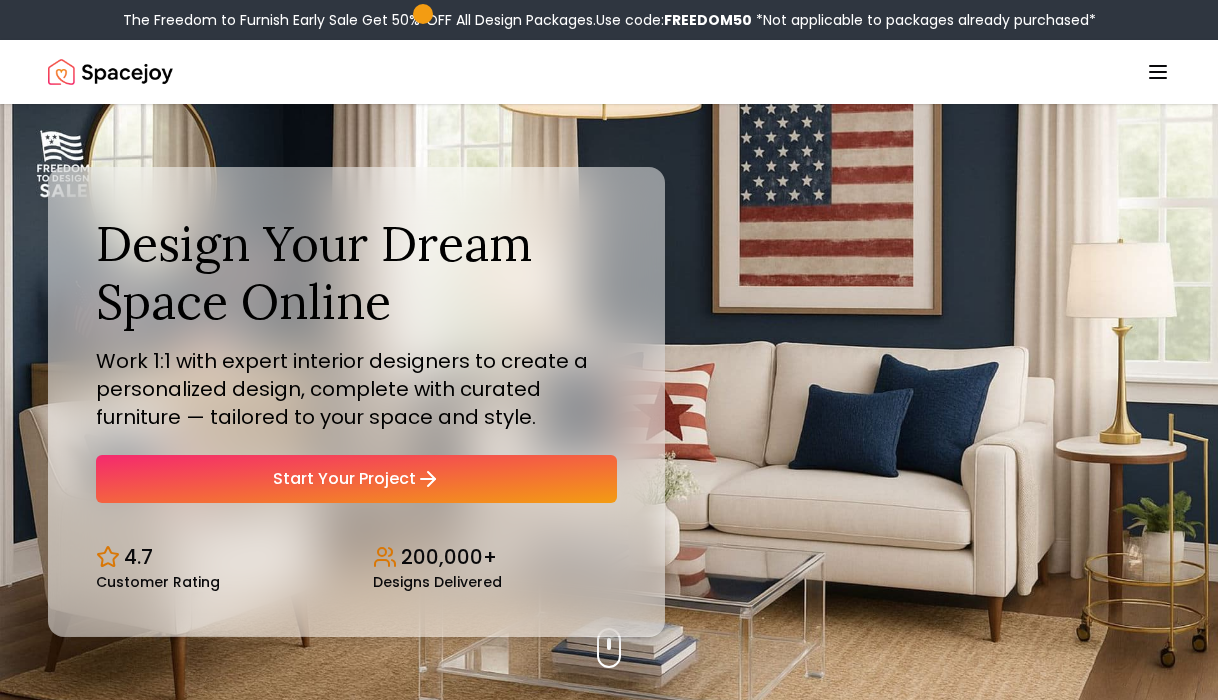 scroll, scrollTop: 0, scrollLeft: 0, axis: both 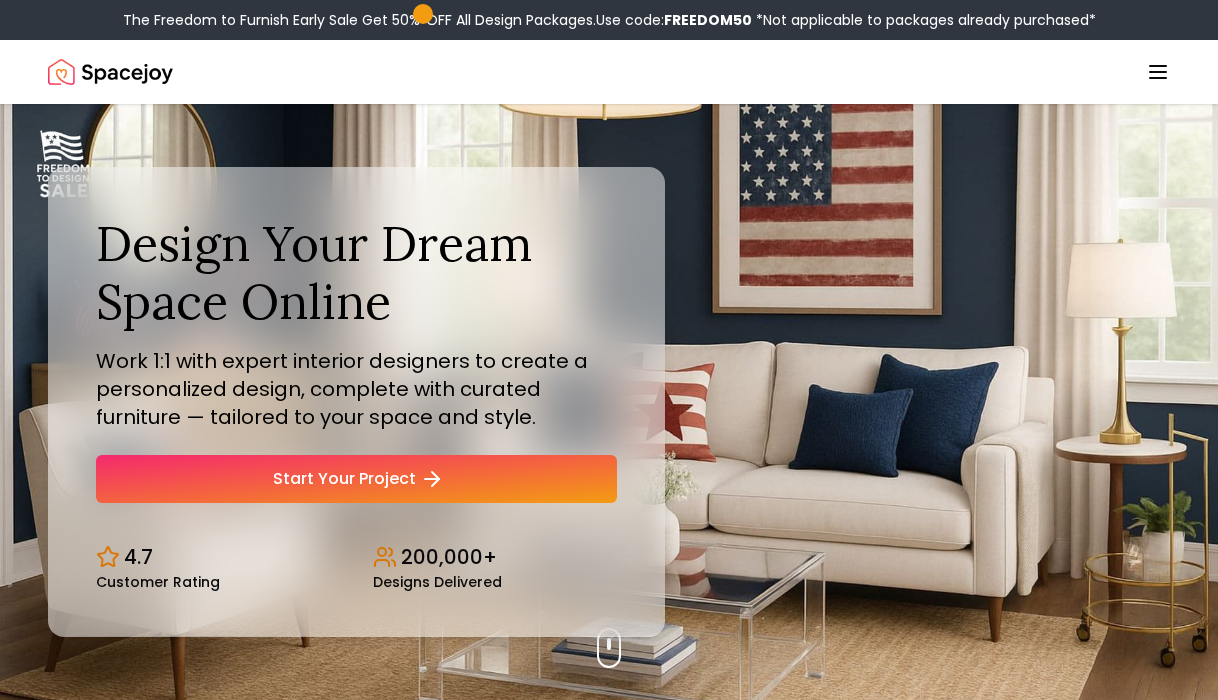 click on "Start Your Project" at bounding box center (356, 479) 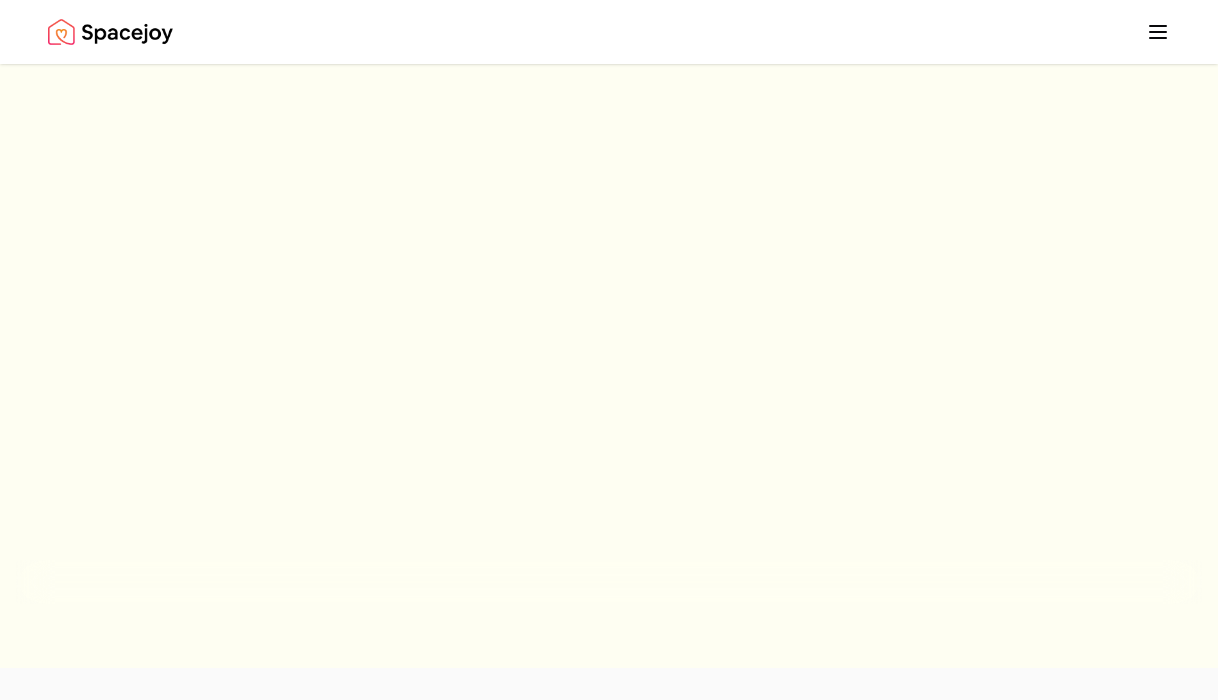 scroll, scrollTop: 0, scrollLeft: 0, axis: both 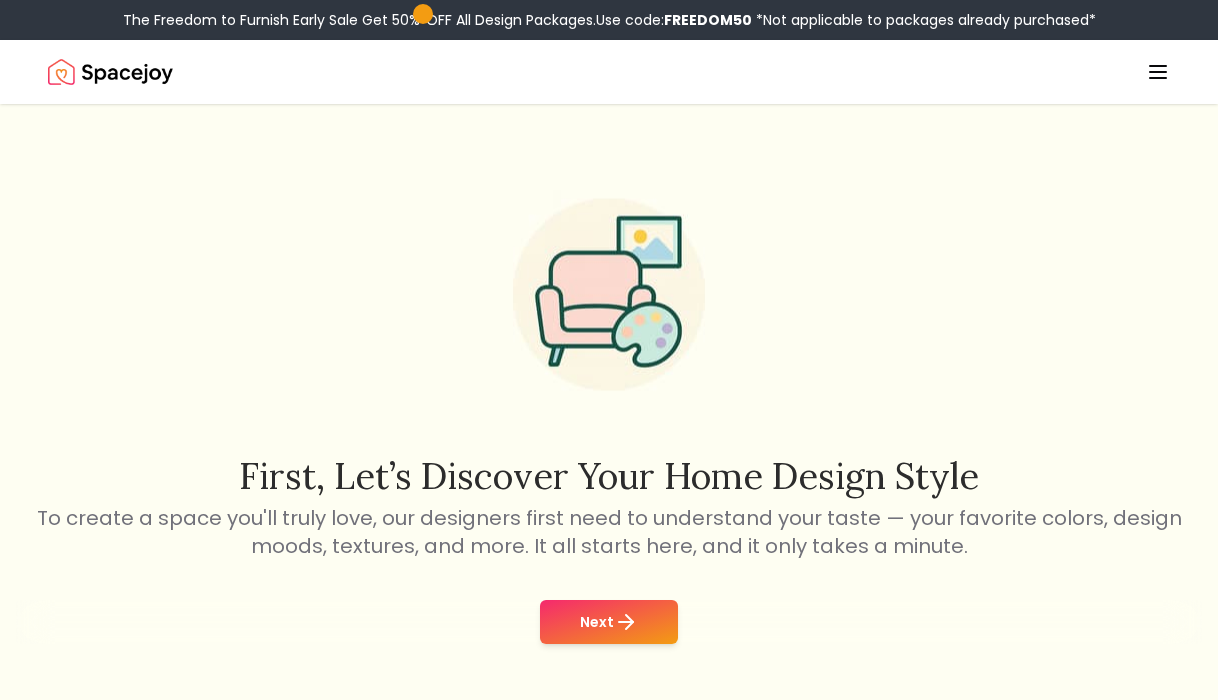 click on "Next" at bounding box center (609, 622) 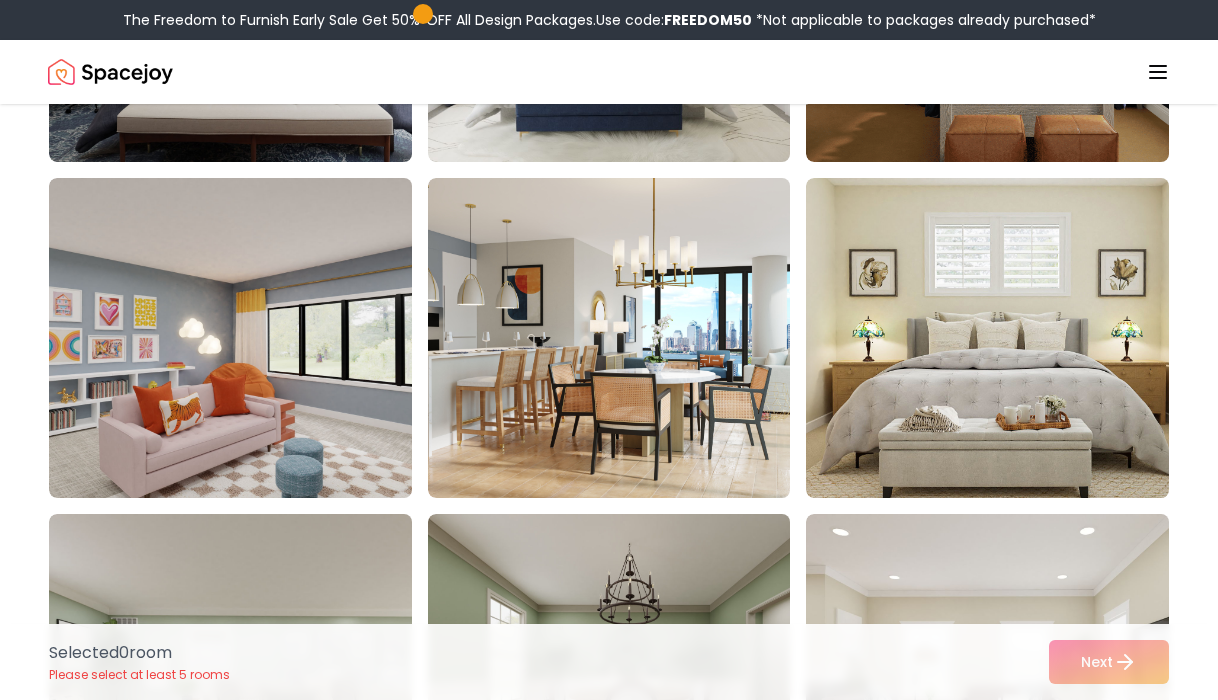 scroll, scrollTop: 0, scrollLeft: 0, axis: both 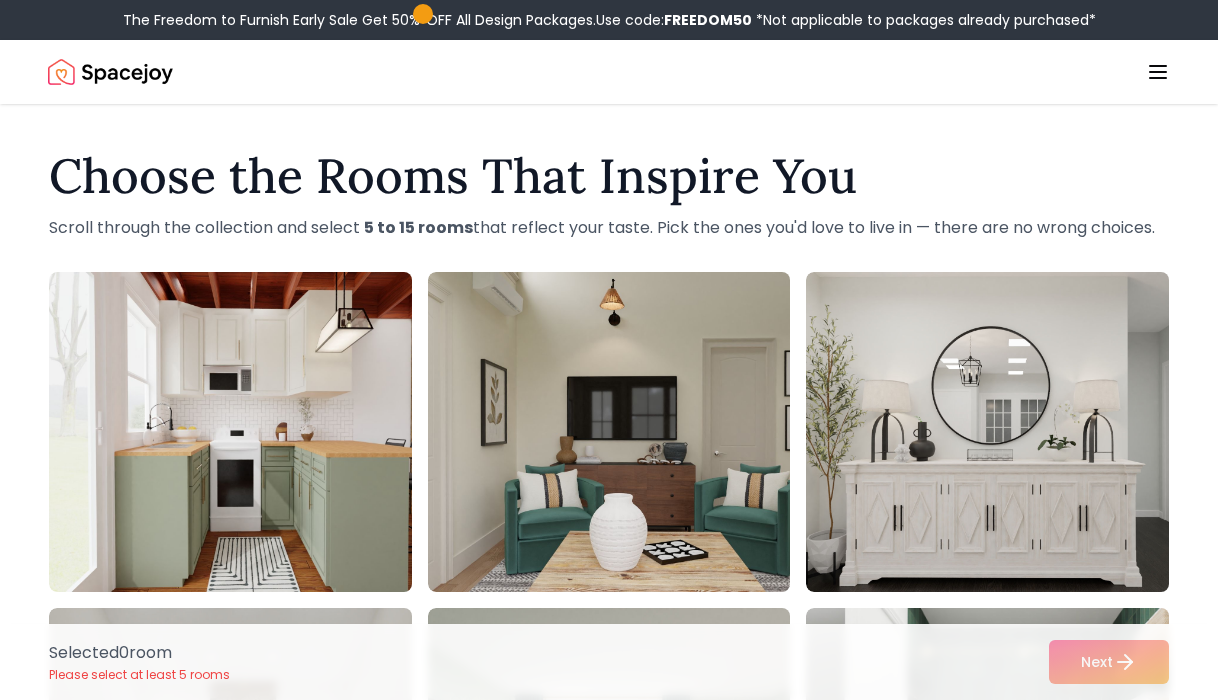 click 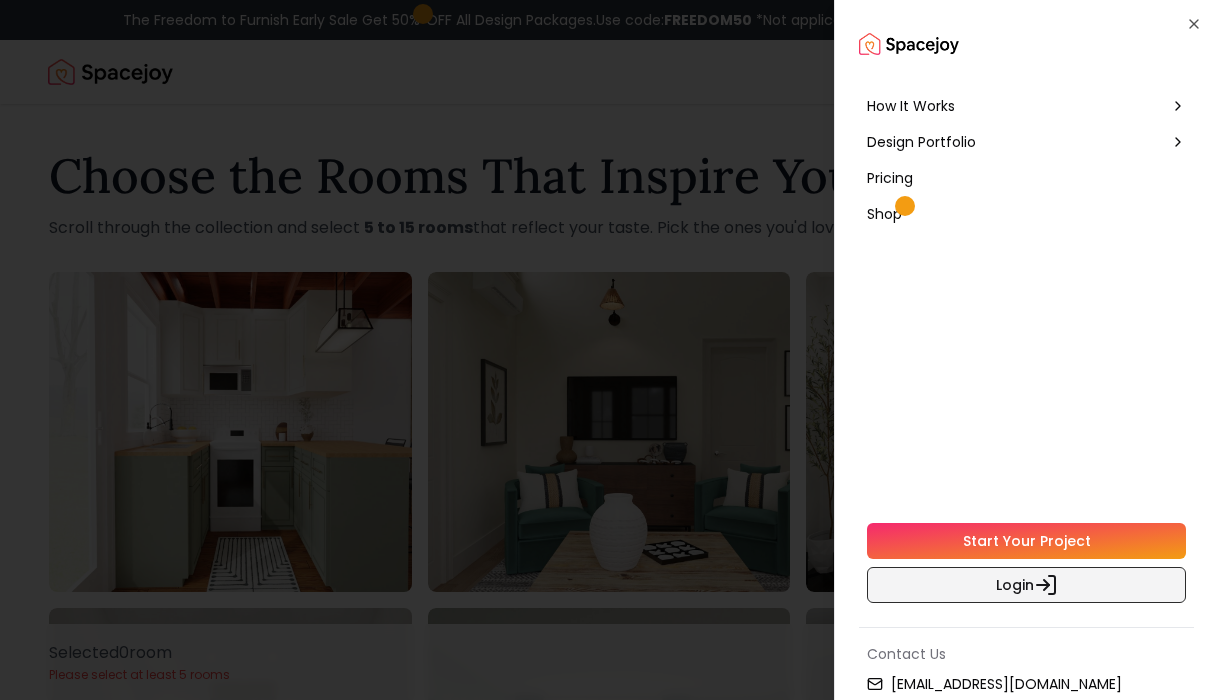 click on "Login" at bounding box center (1026, 585) 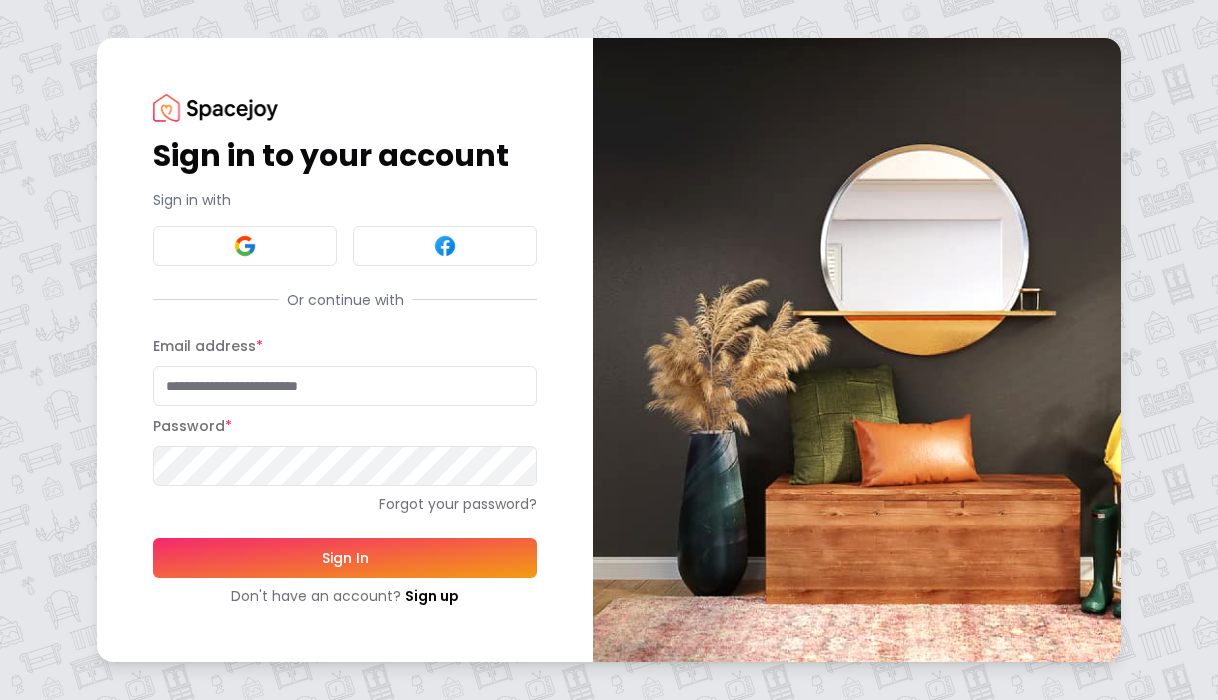 type on "**********" 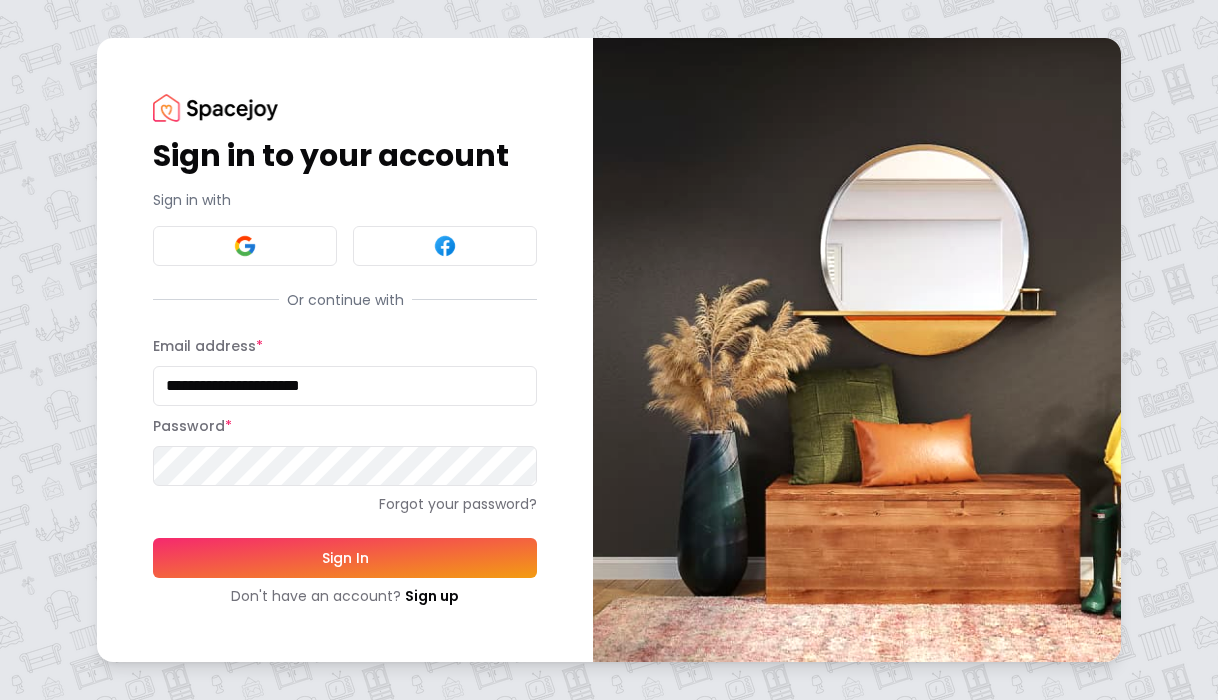 click on "Sign In" at bounding box center (345, 558) 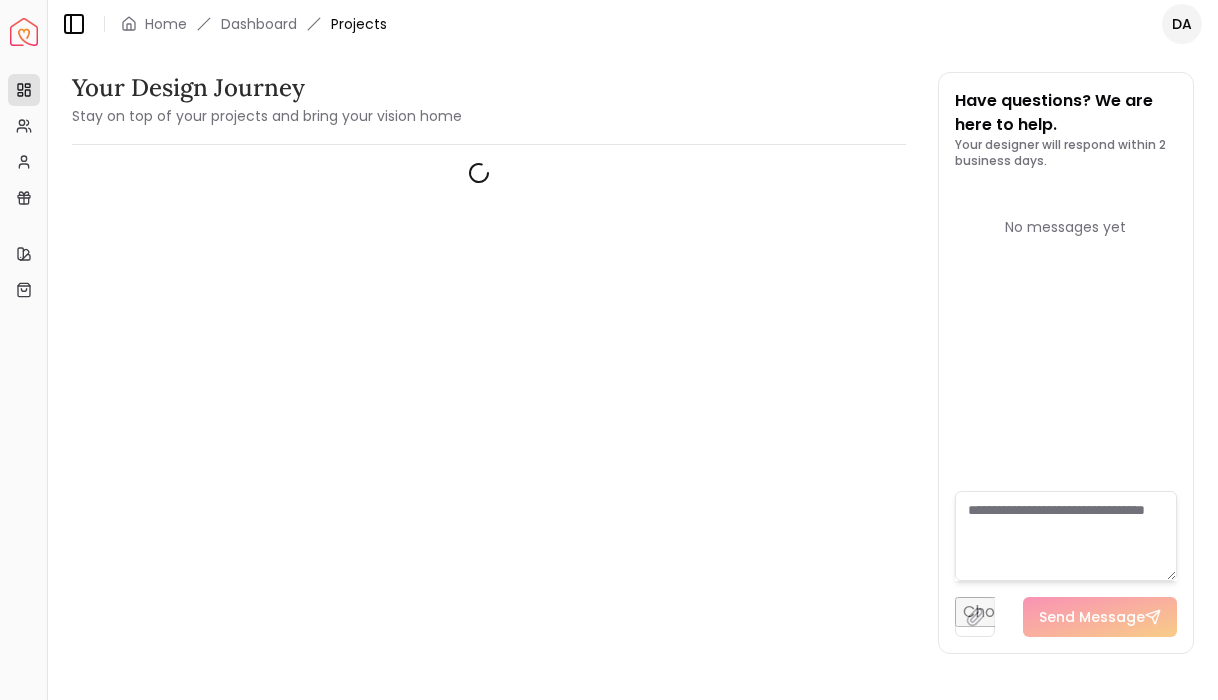 scroll, scrollTop: 0, scrollLeft: 0, axis: both 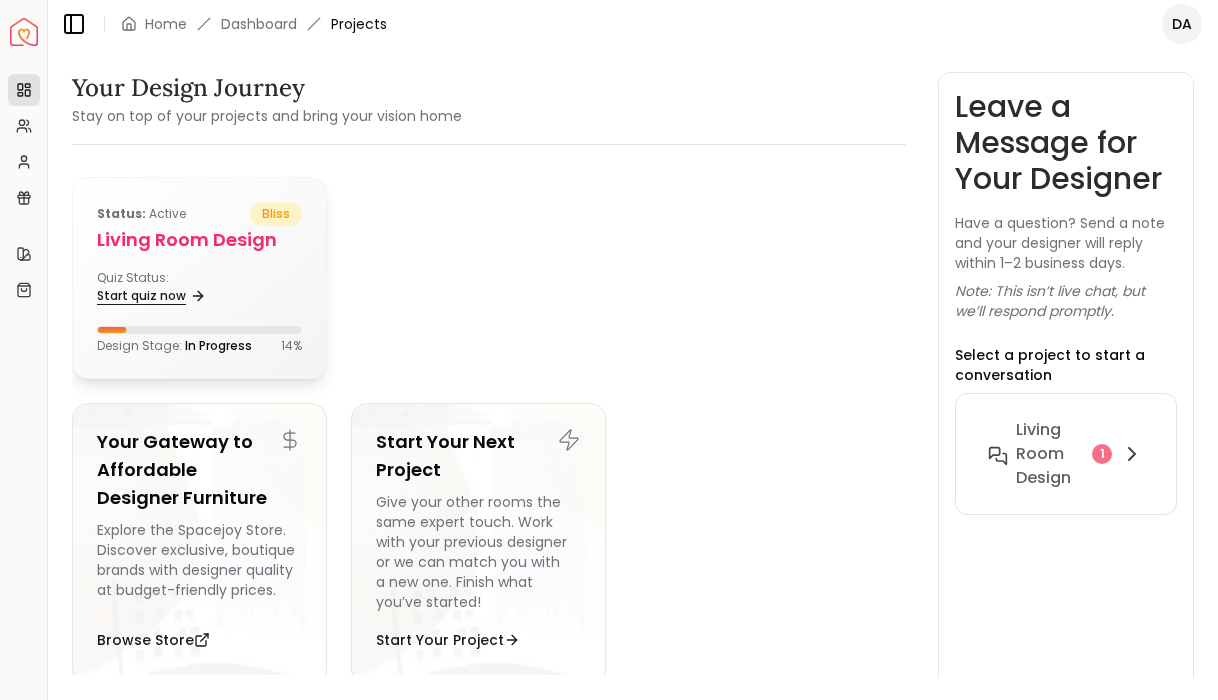 click on "Start quiz now" at bounding box center [149, 296] 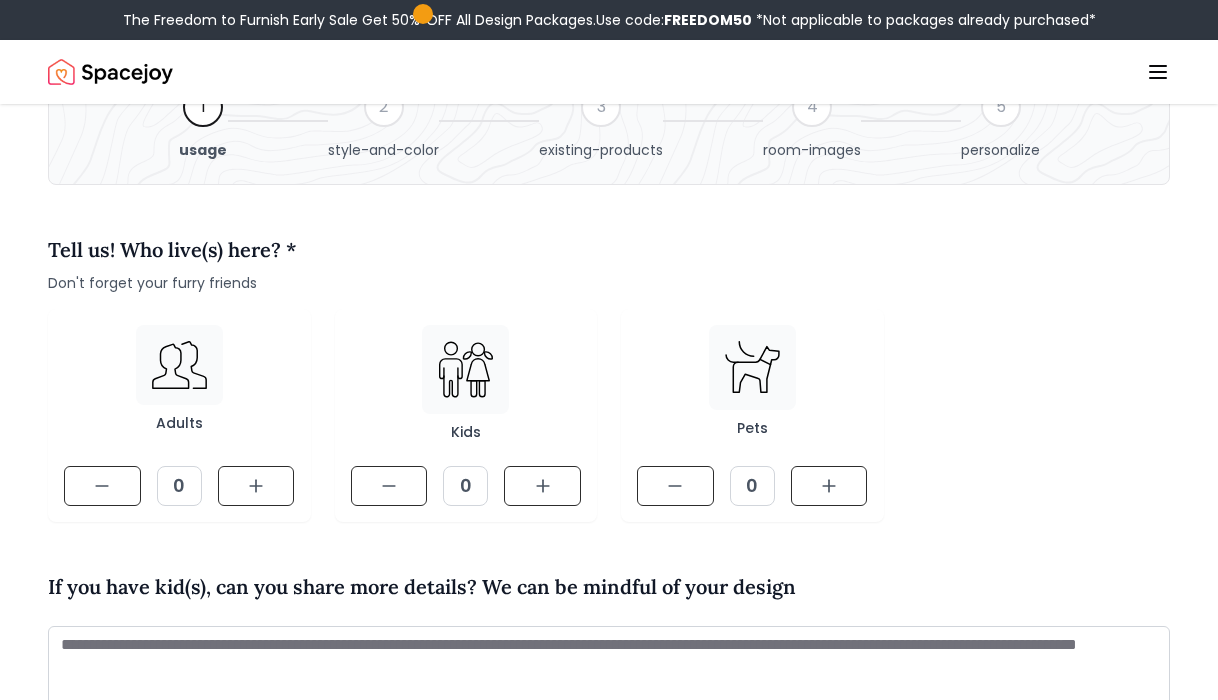 scroll, scrollTop: 113, scrollLeft: 0, axis: vertical 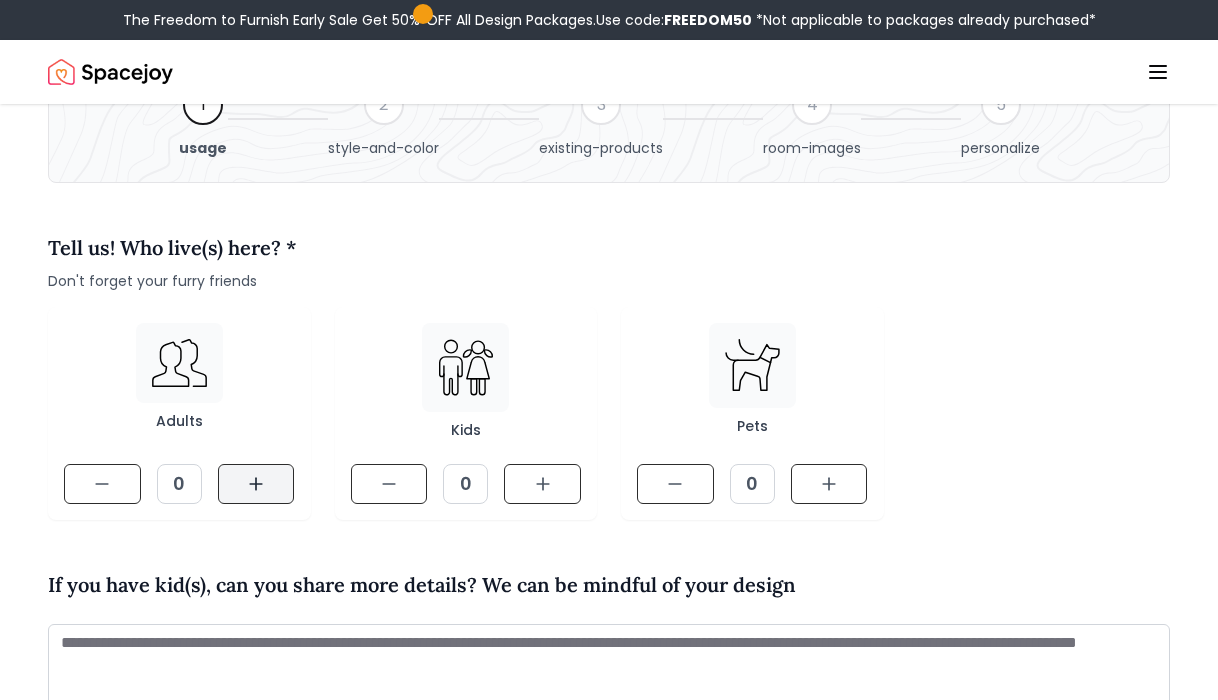 click 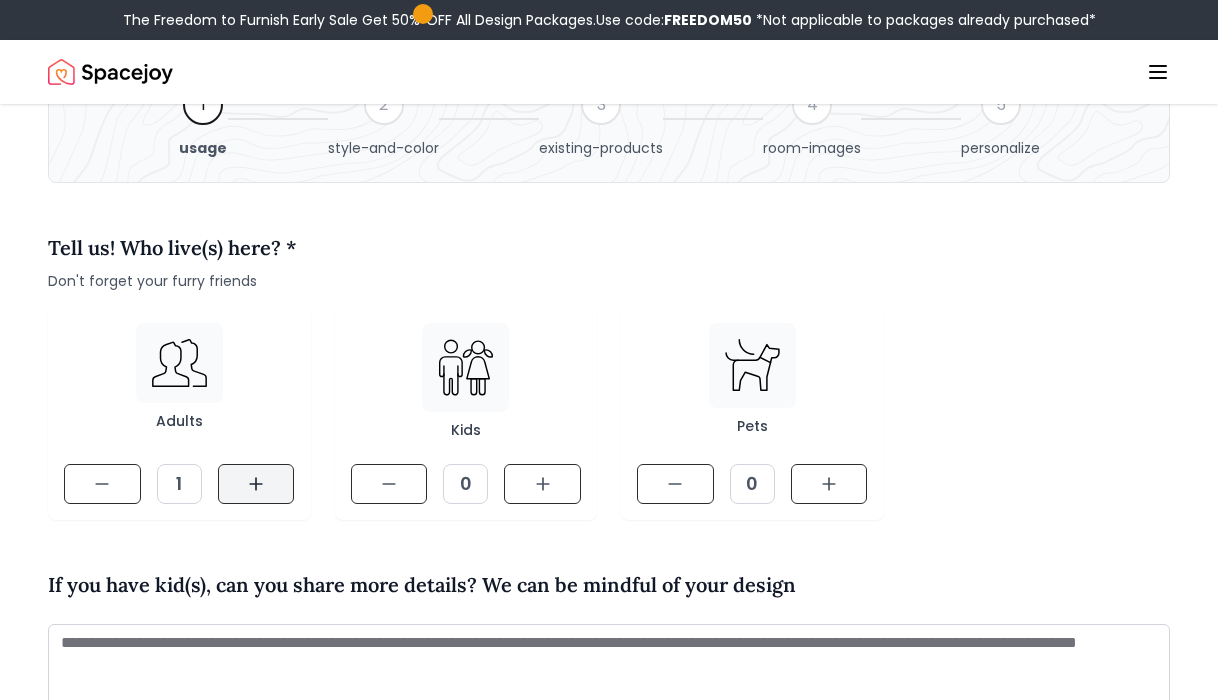 click 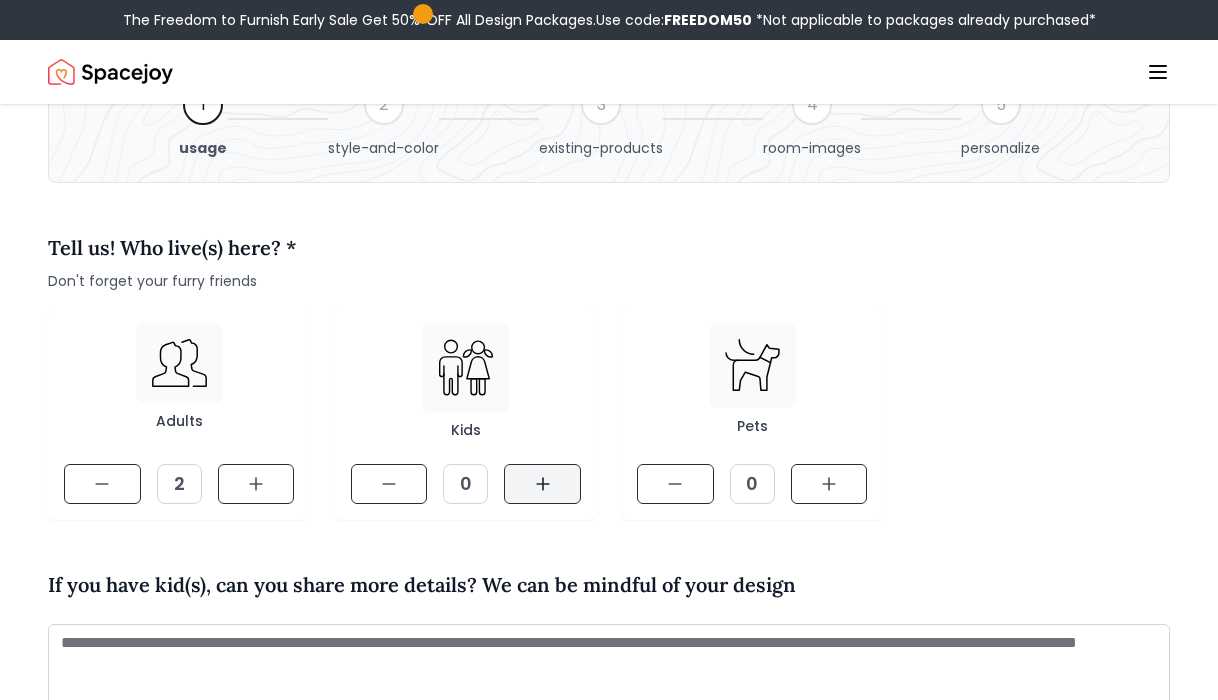 click 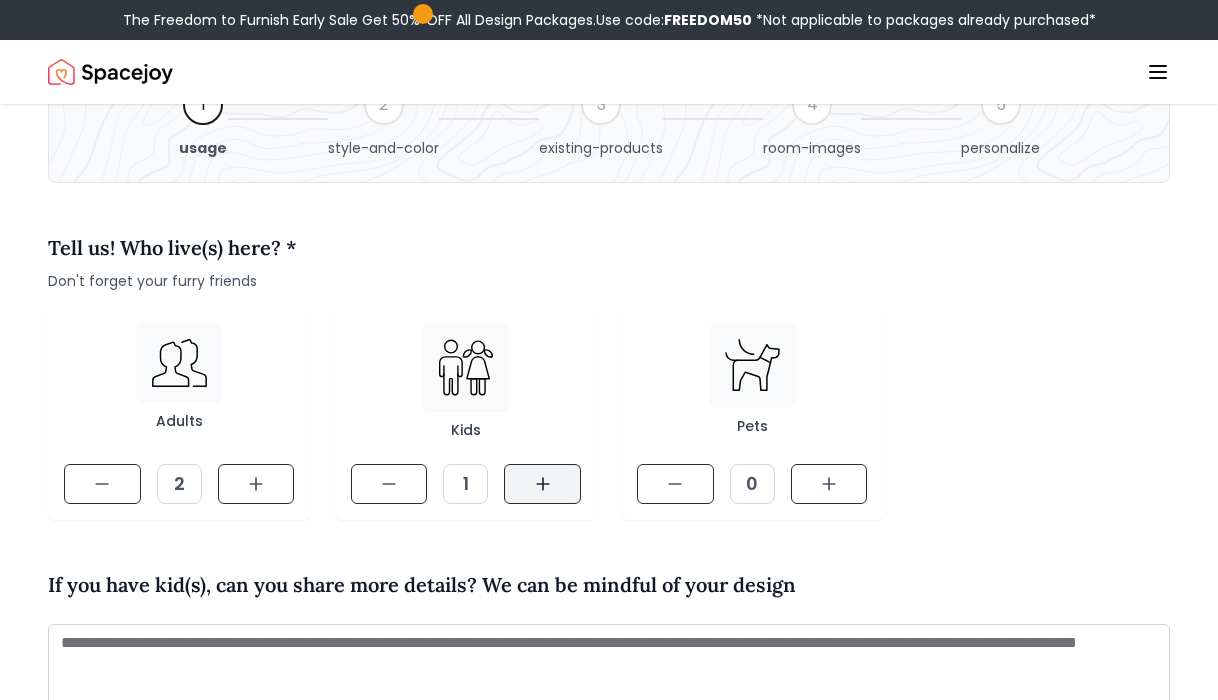 click 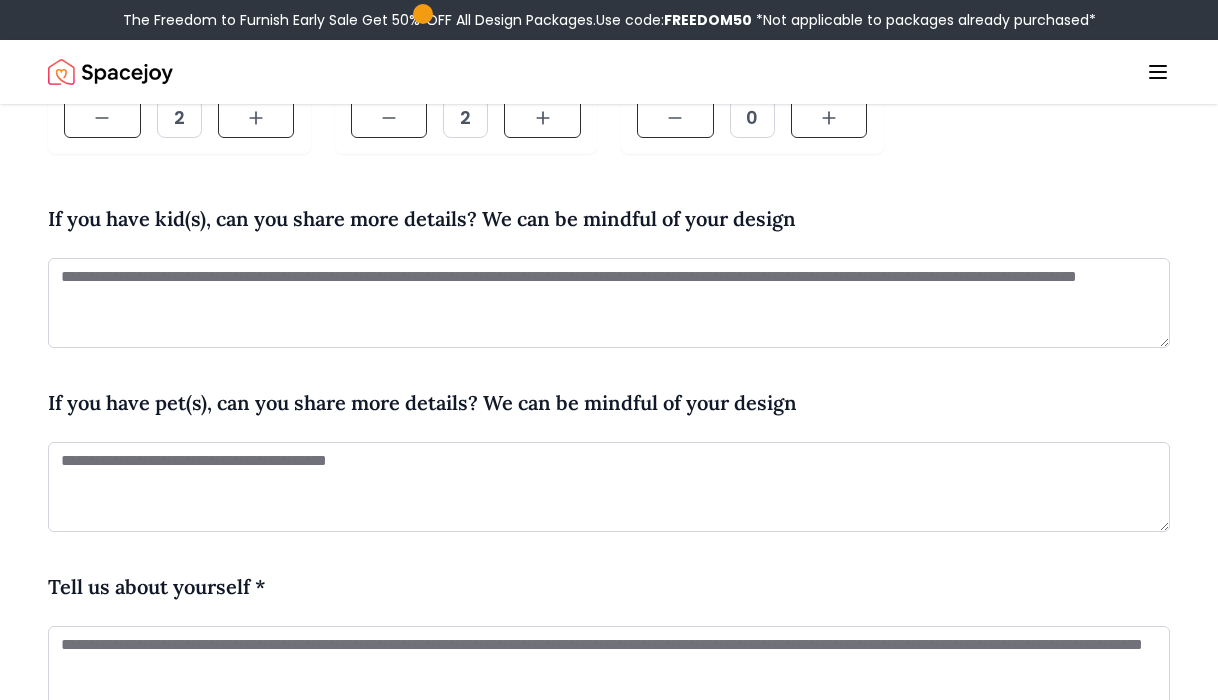 scroll, scrollTop: 478, scrollLeft: 0, axis: vertical 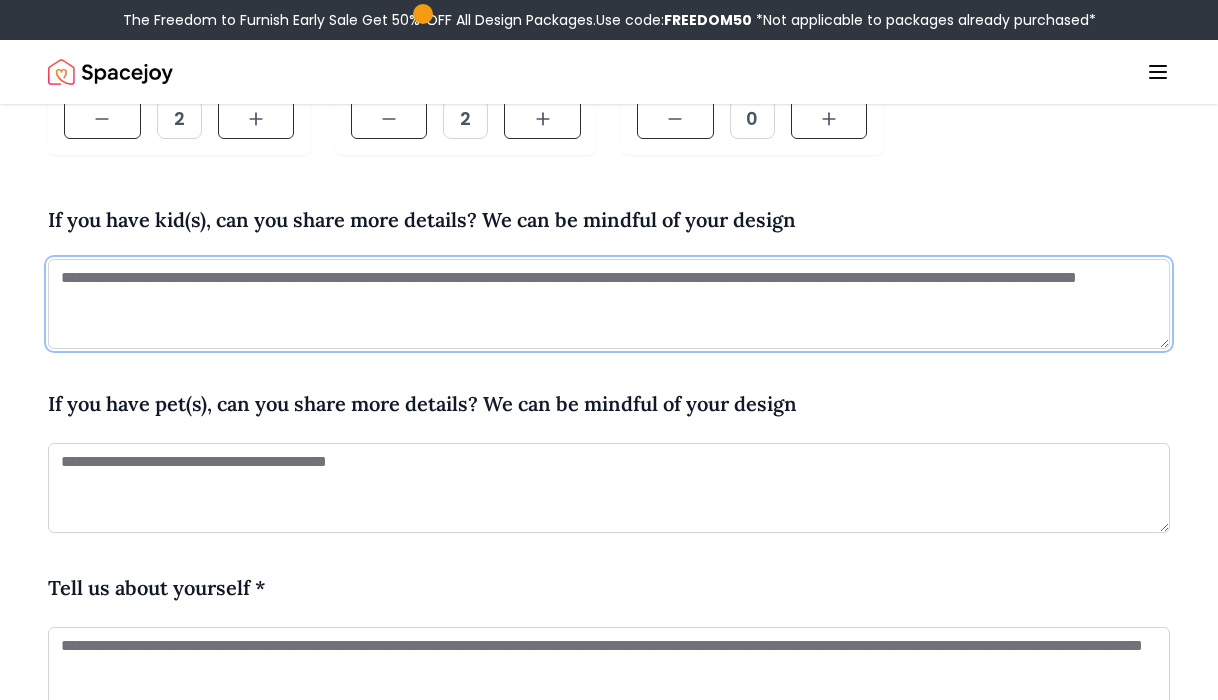 click at bounding box center [609, 304] 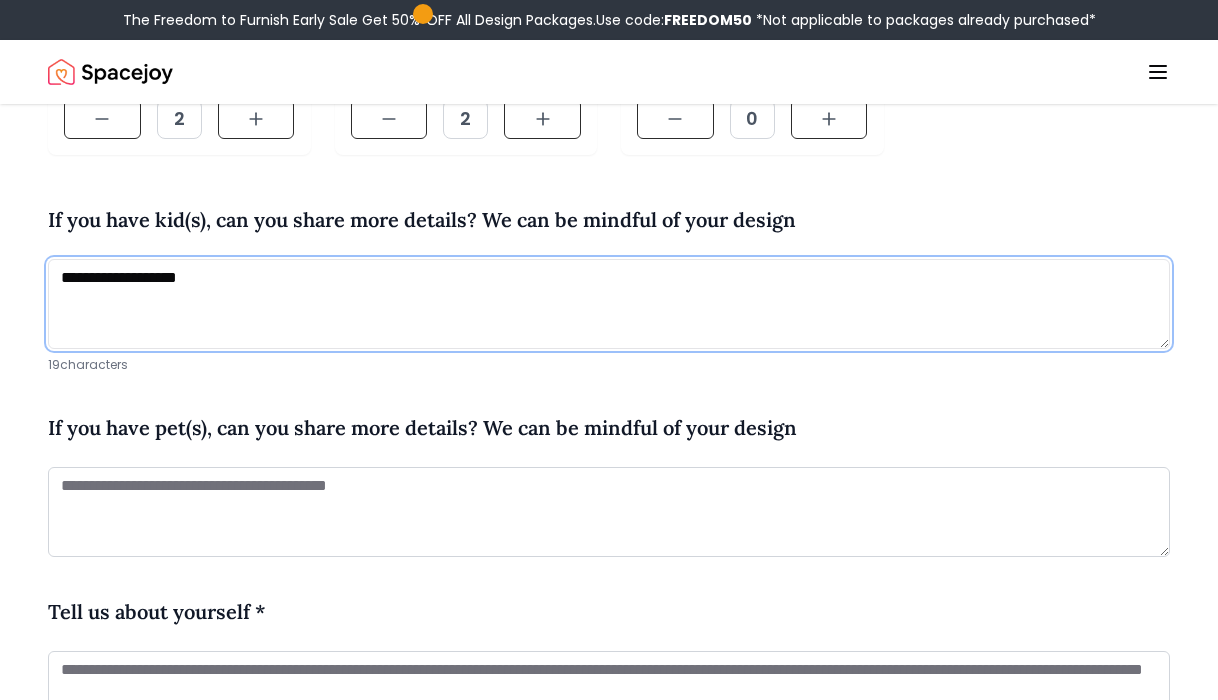 click on "**********" at bounding box center (609, 304) 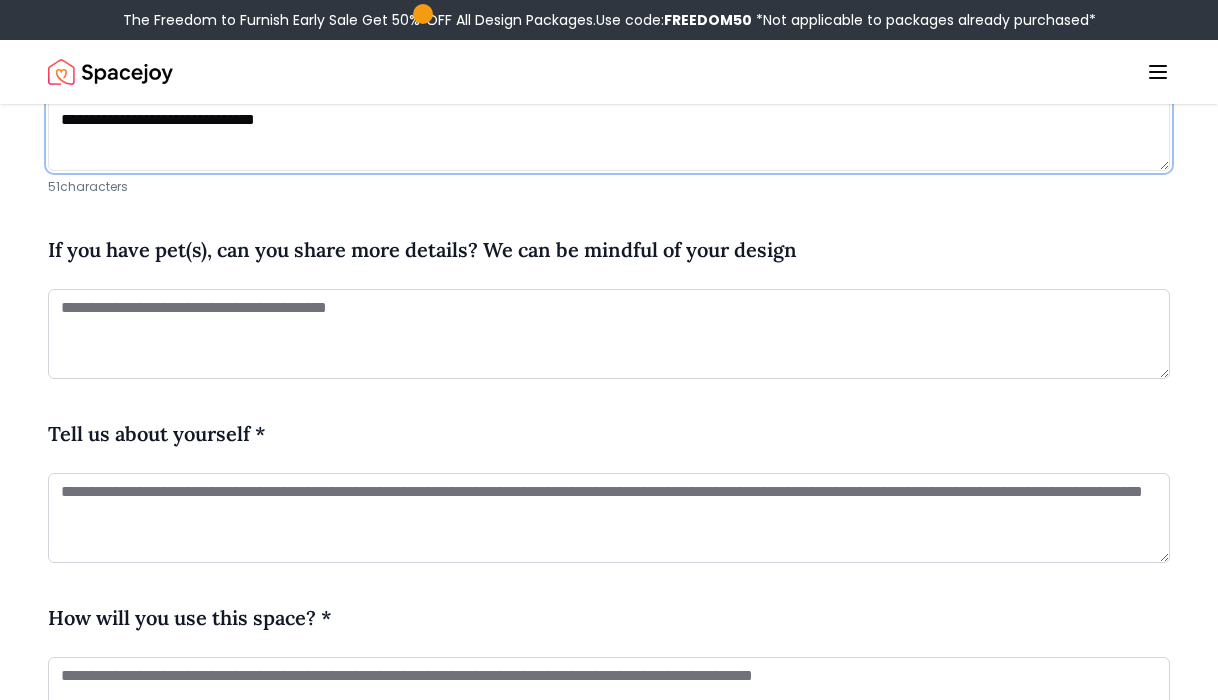 scroll, scrollTop: 661, scrollLeft: 0, axis: vertical 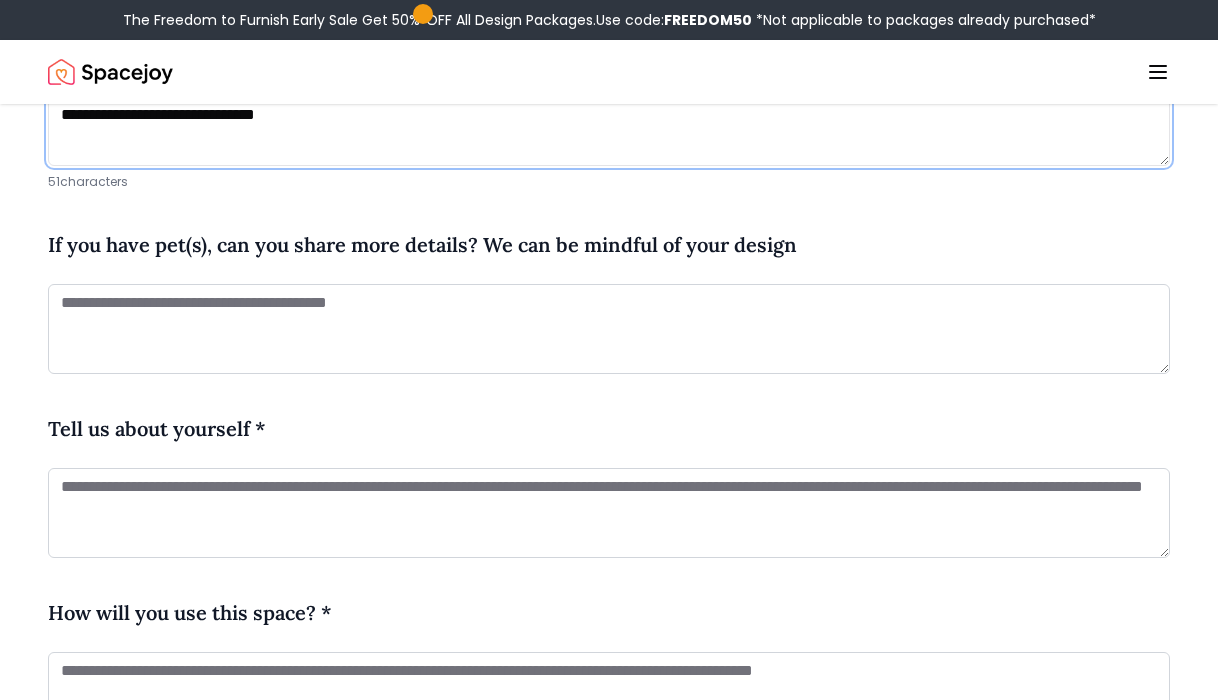 type on "**********" 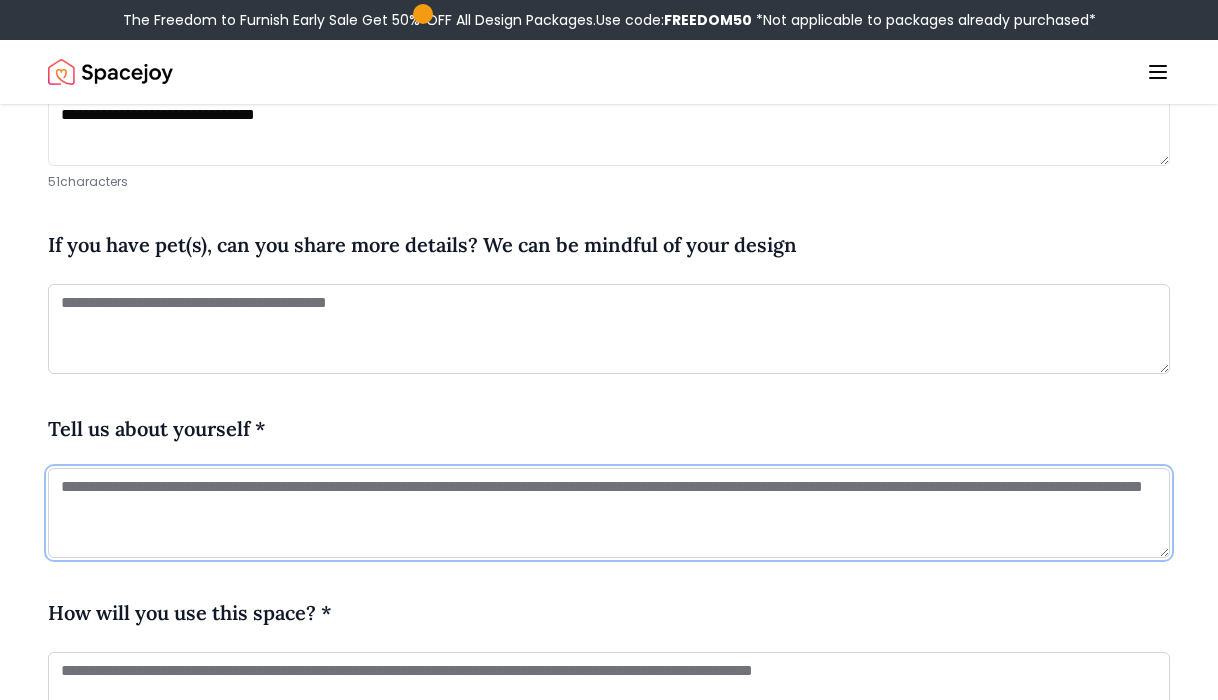 click at bounding box center [609, 513] 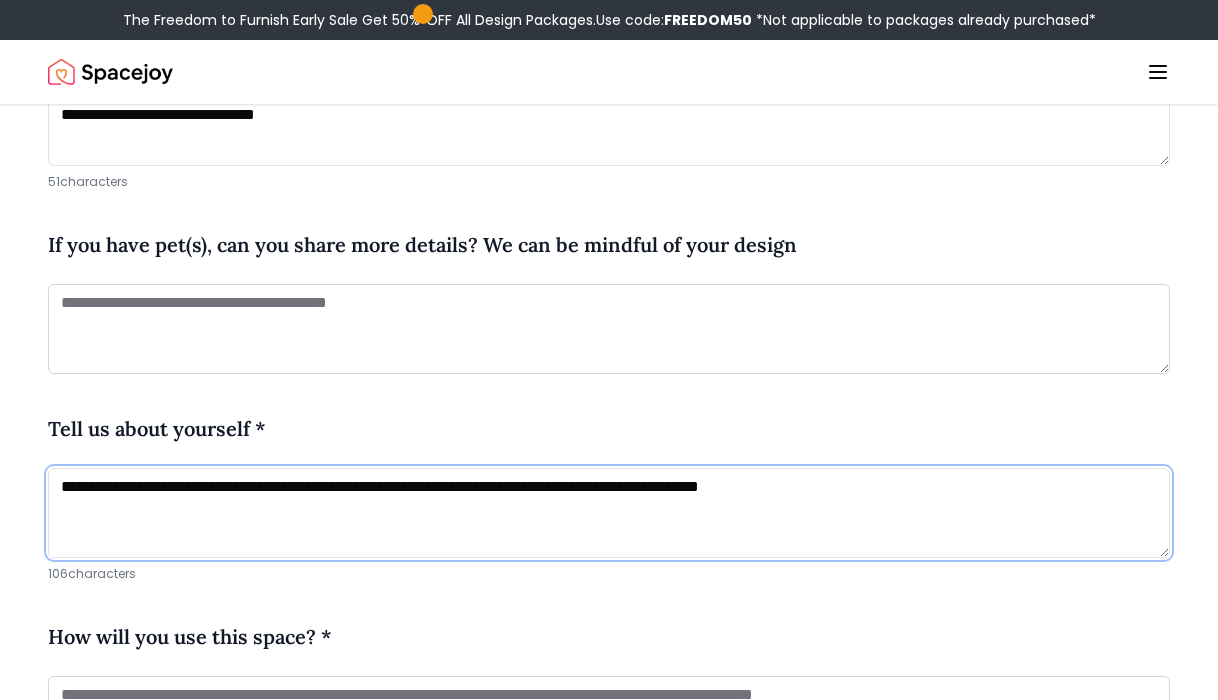 click on "**********" at bounding box center [609, 513] 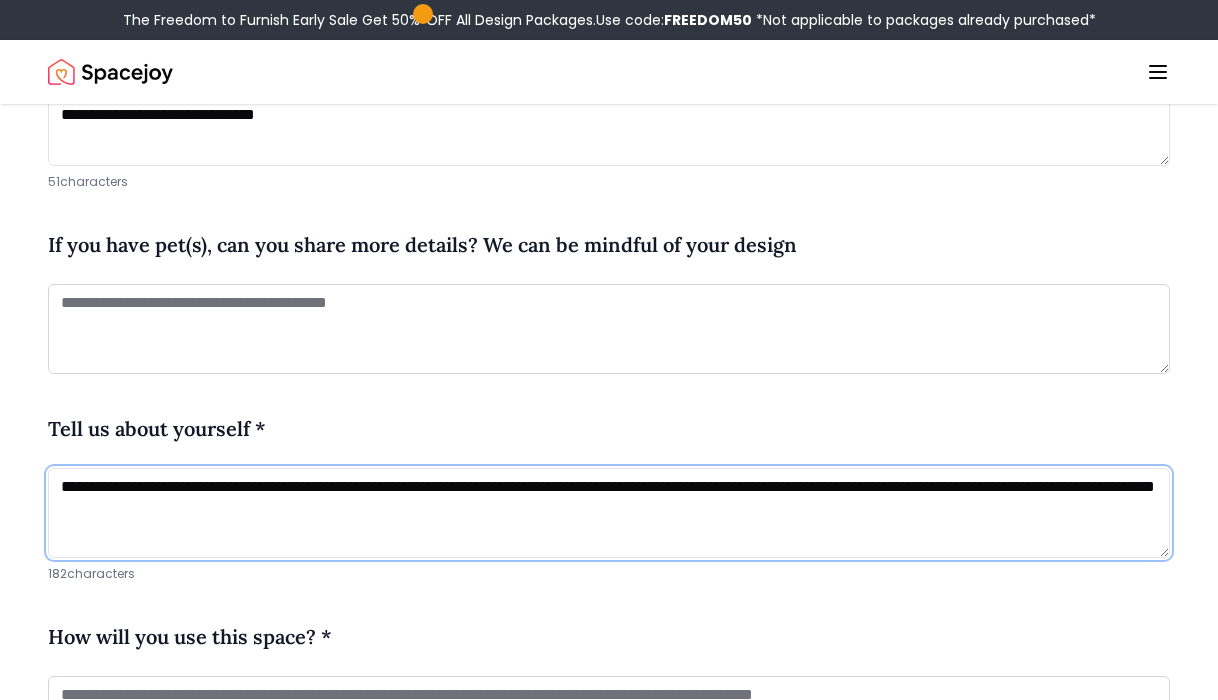 click on "**********" at bounding box center [609, 513] 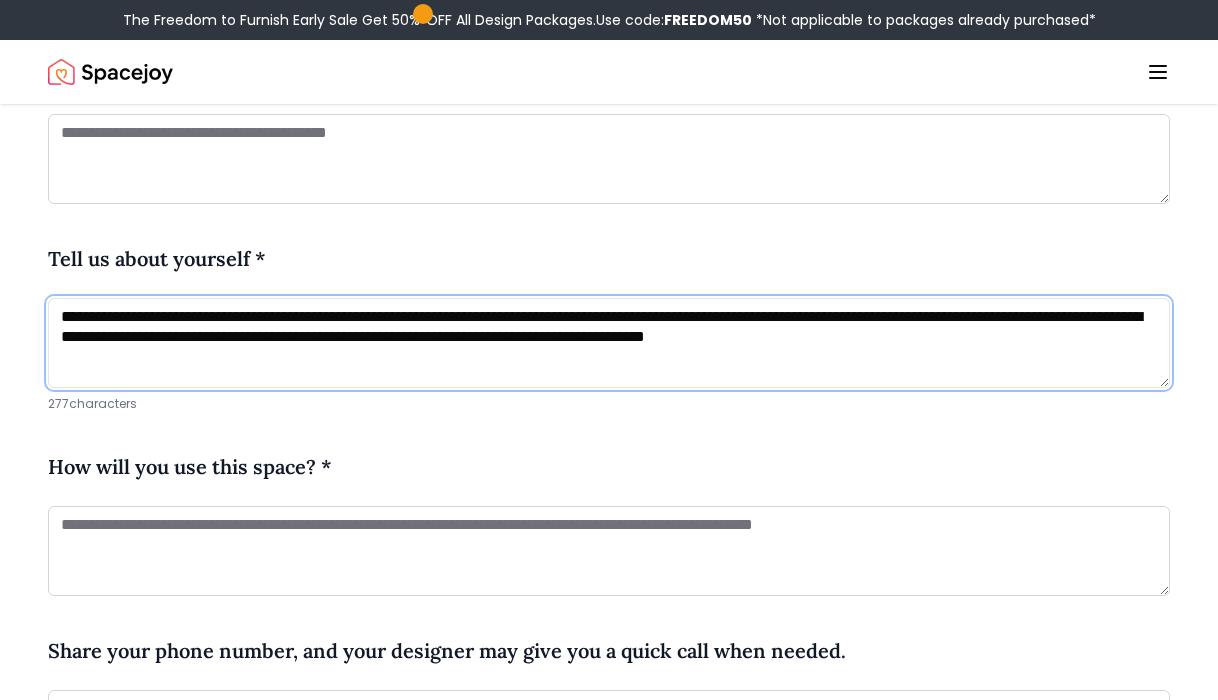 scroll, scrollTop: 831, scrollLeft: 0, axis: vertical 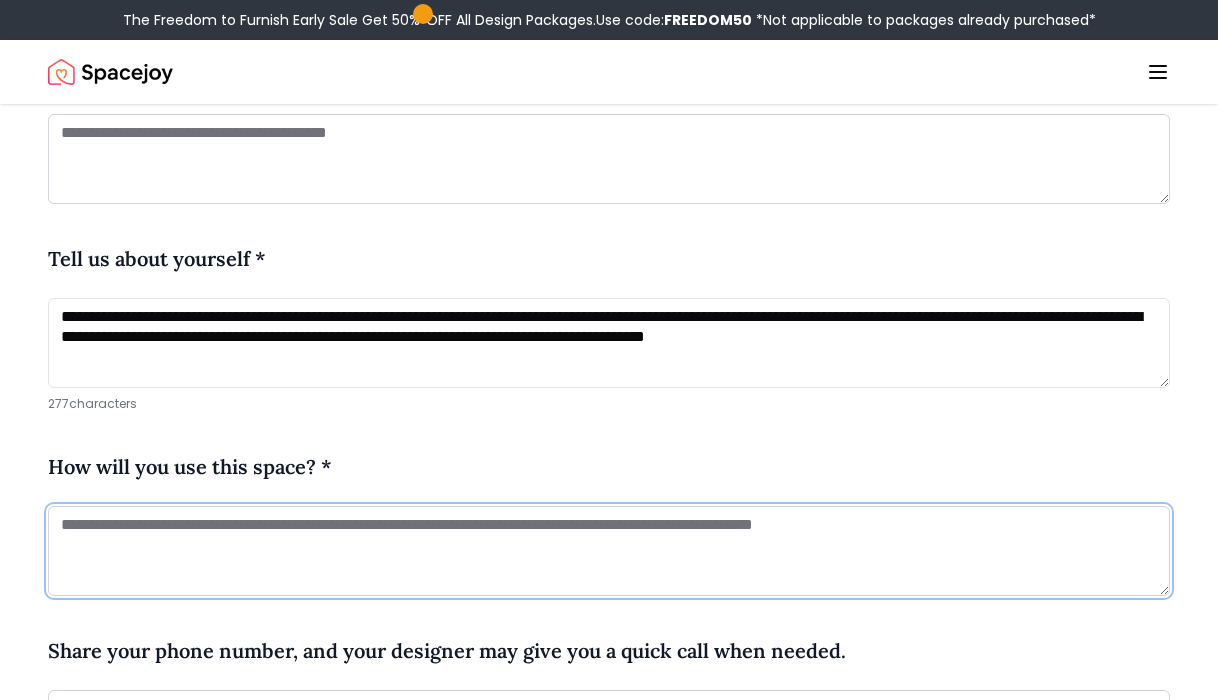 click at bounding box center (609, 551) 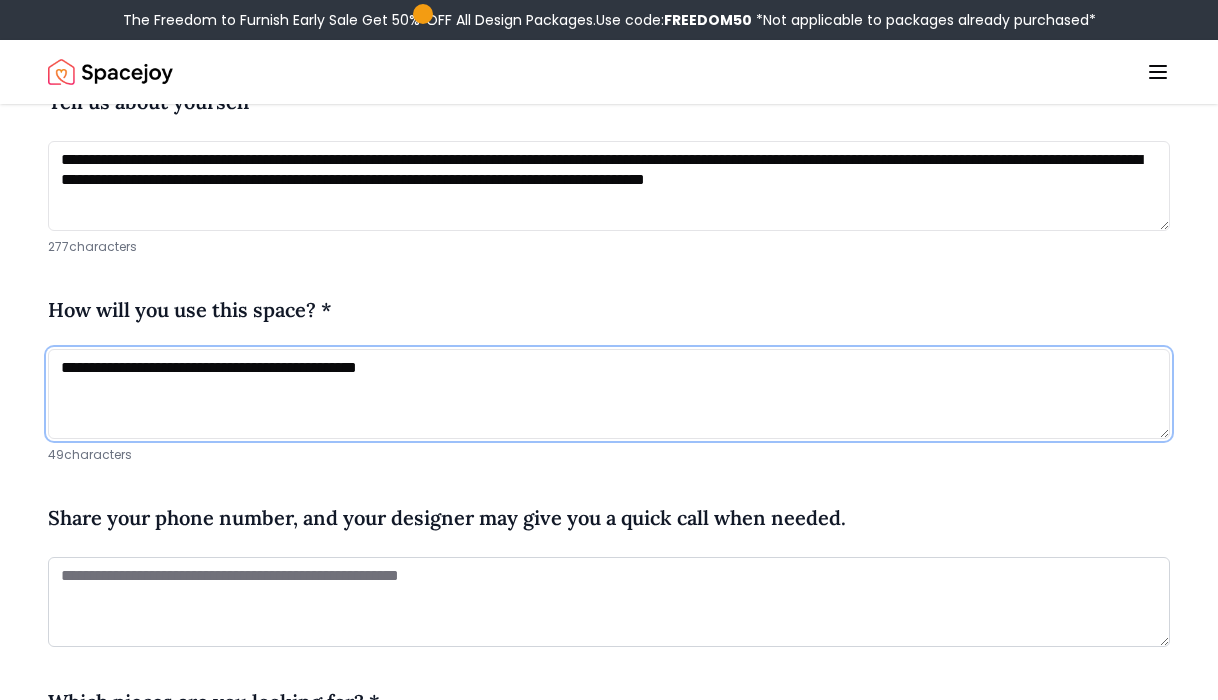 scroll, scrollTop: 994, scrollLeft: 0, axis: vertical 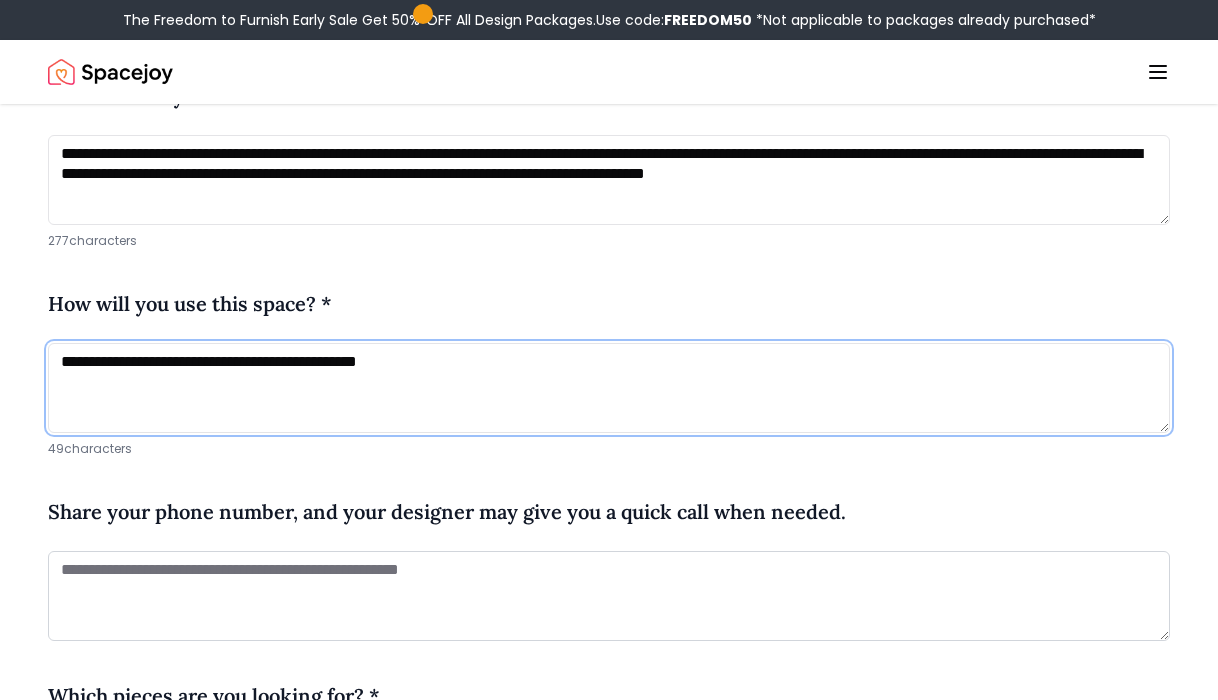 type on "**********" 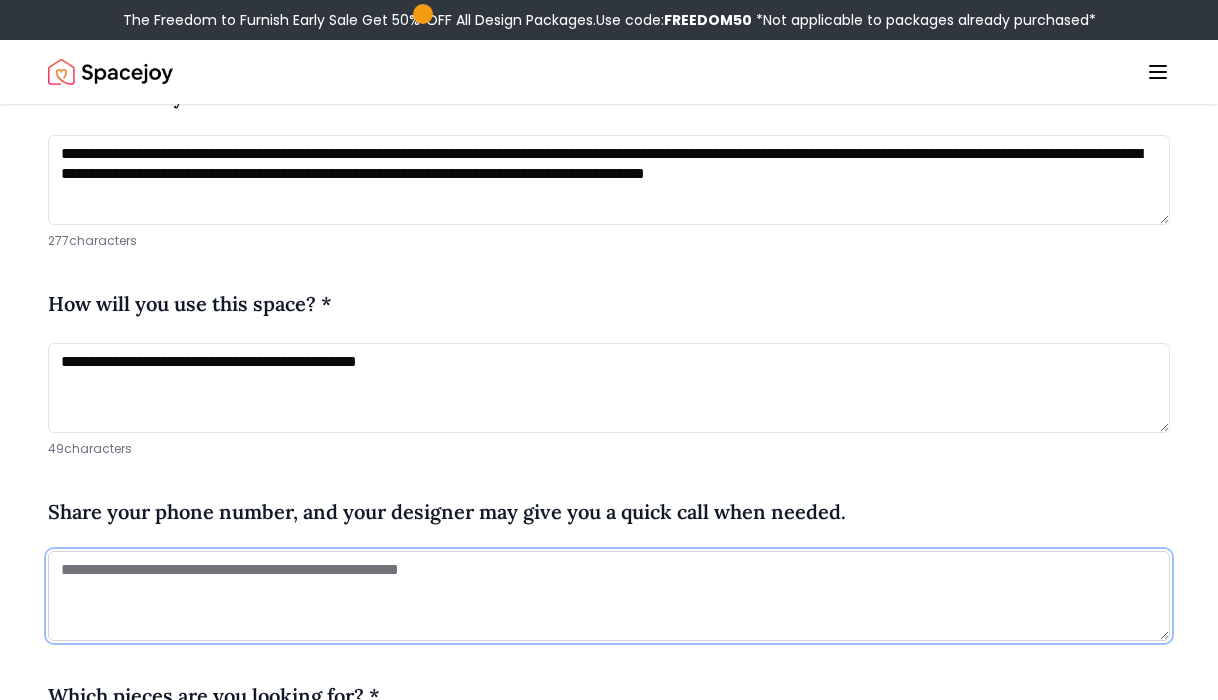 click at bounding box center [609, 596] 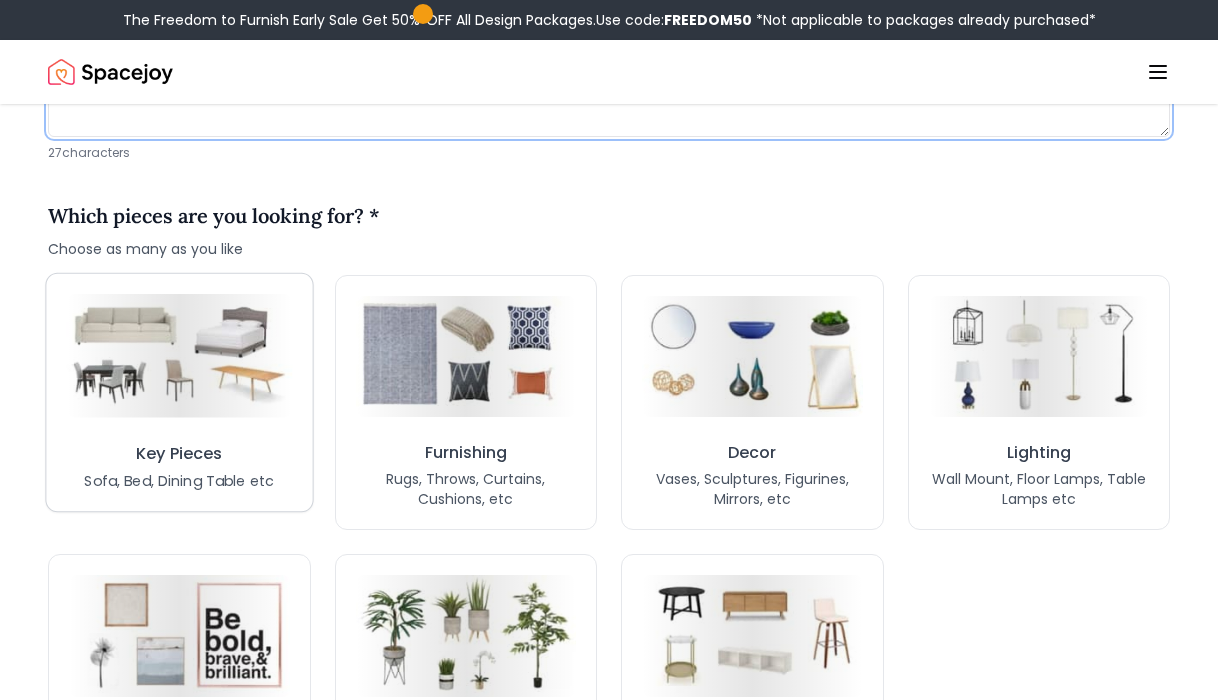 scroll, scrollTop: 1503, scrollLeft: 0, axis: vertical 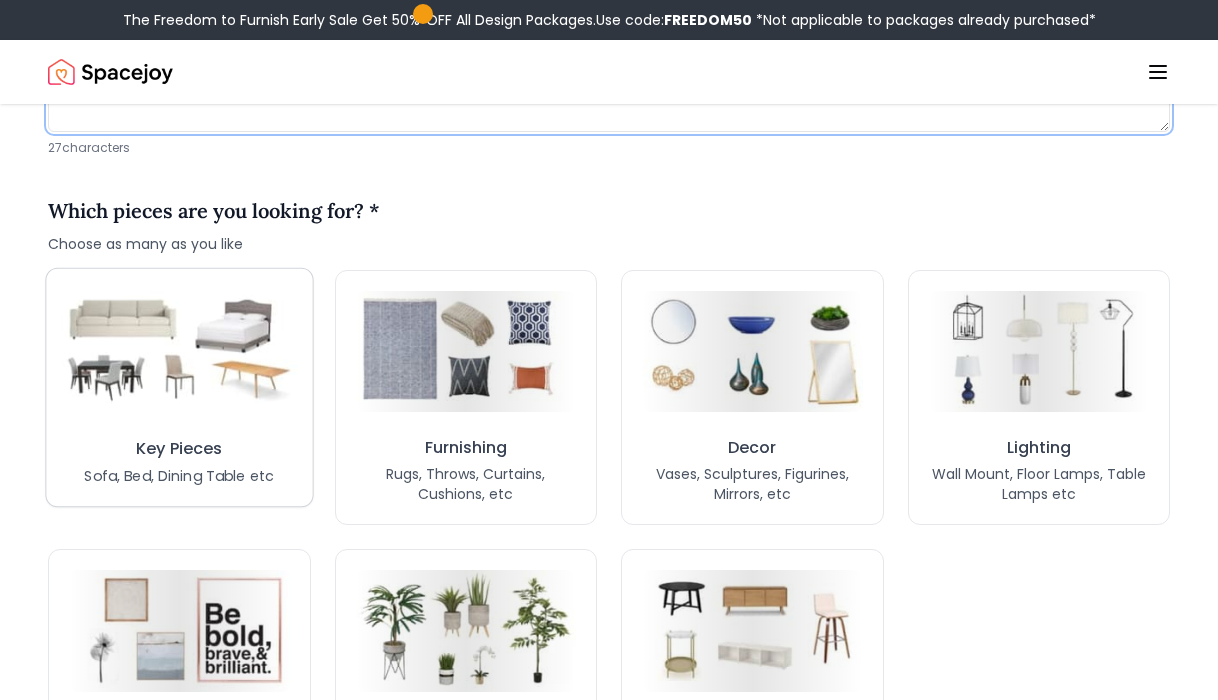 type on "**********" 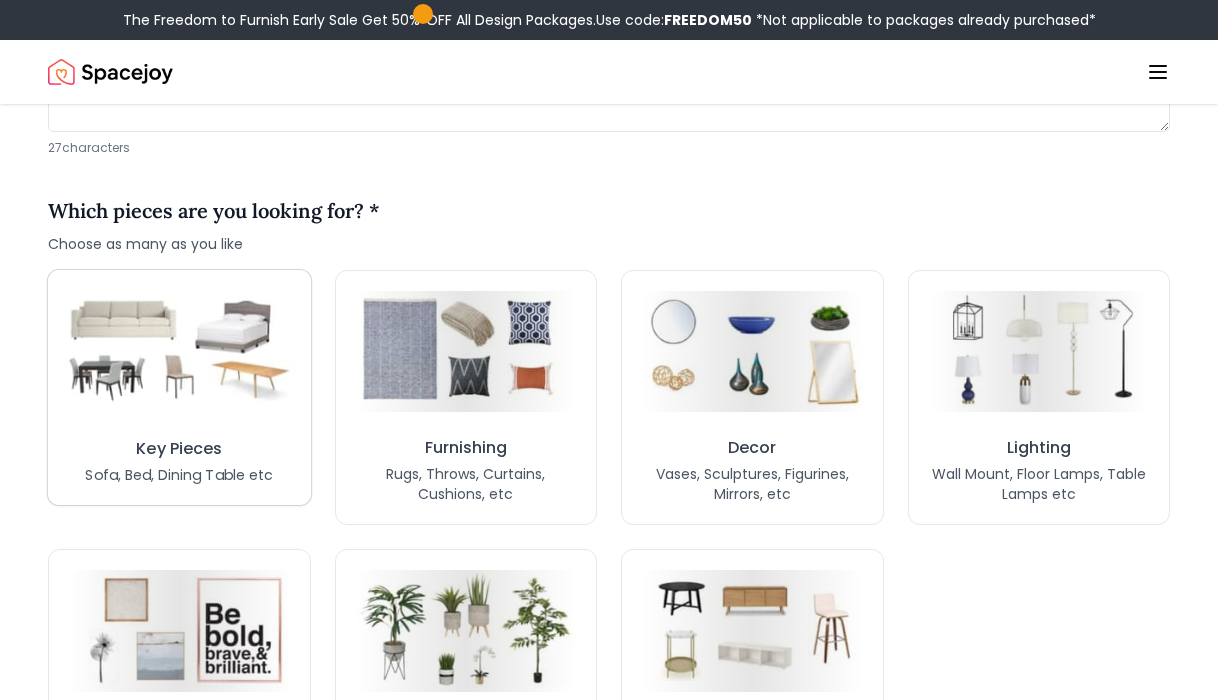 click at bounding box center [179, 351] 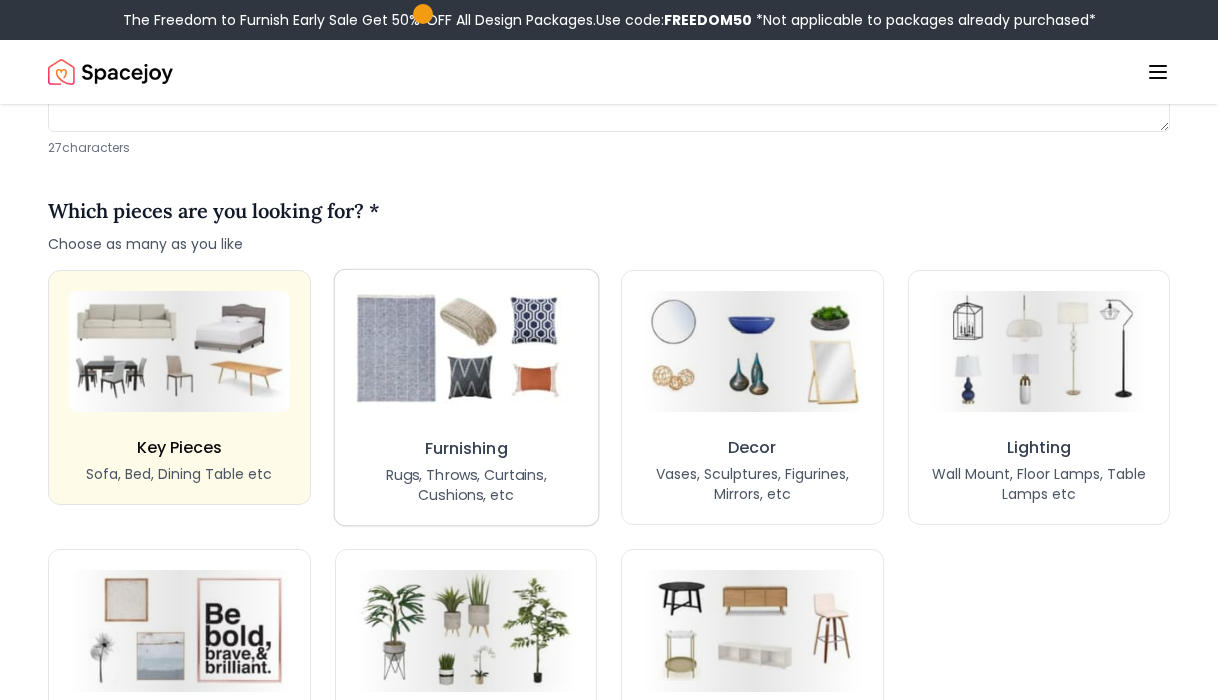 click at bounding box center (466, 351) 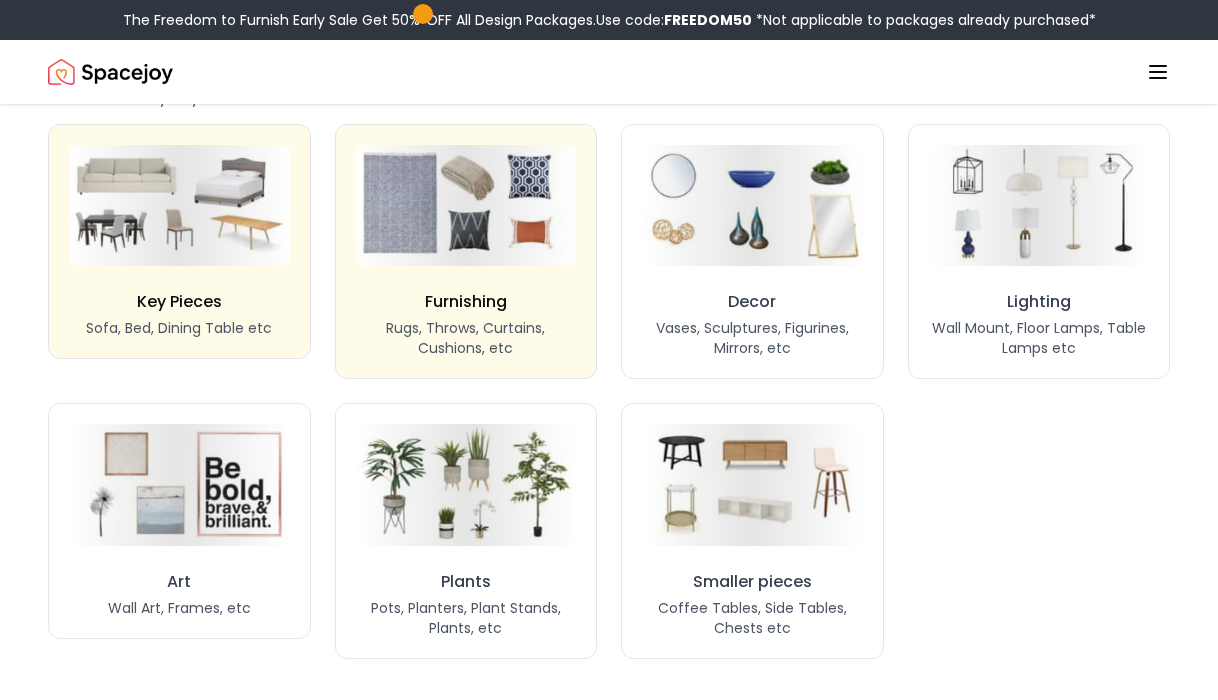 scroll, scrollTop: 1653, scrollLeft: 0, axis: vertical 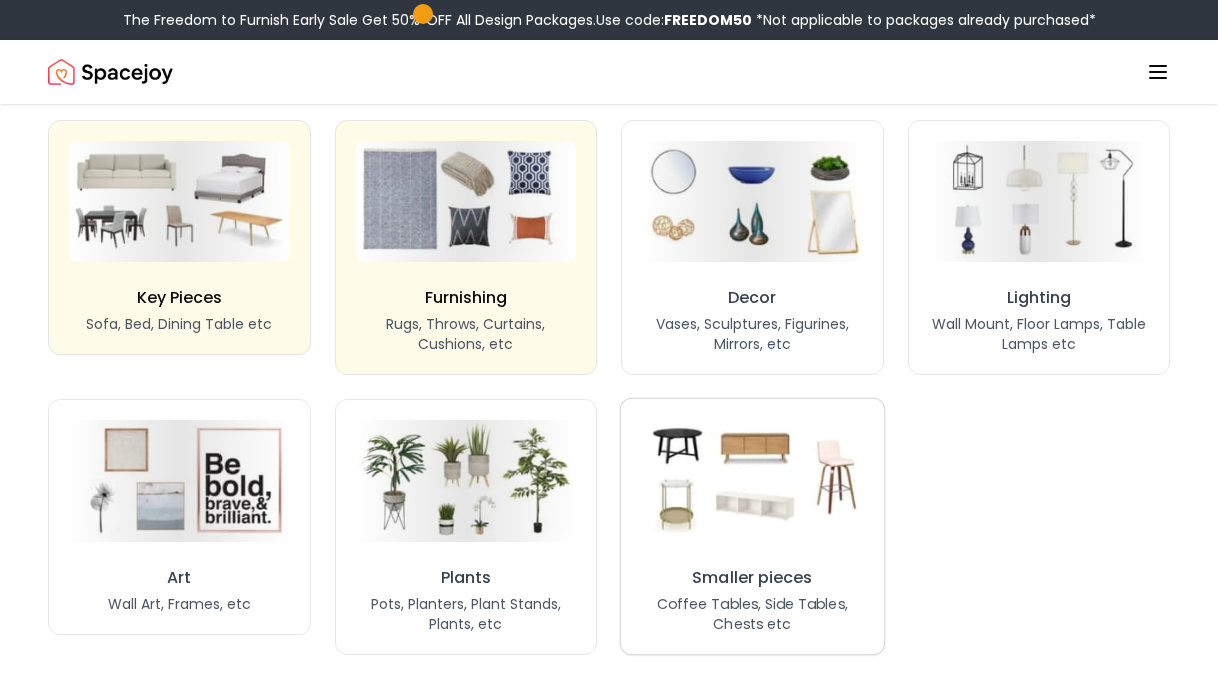 click at bounding box center [752, 480] 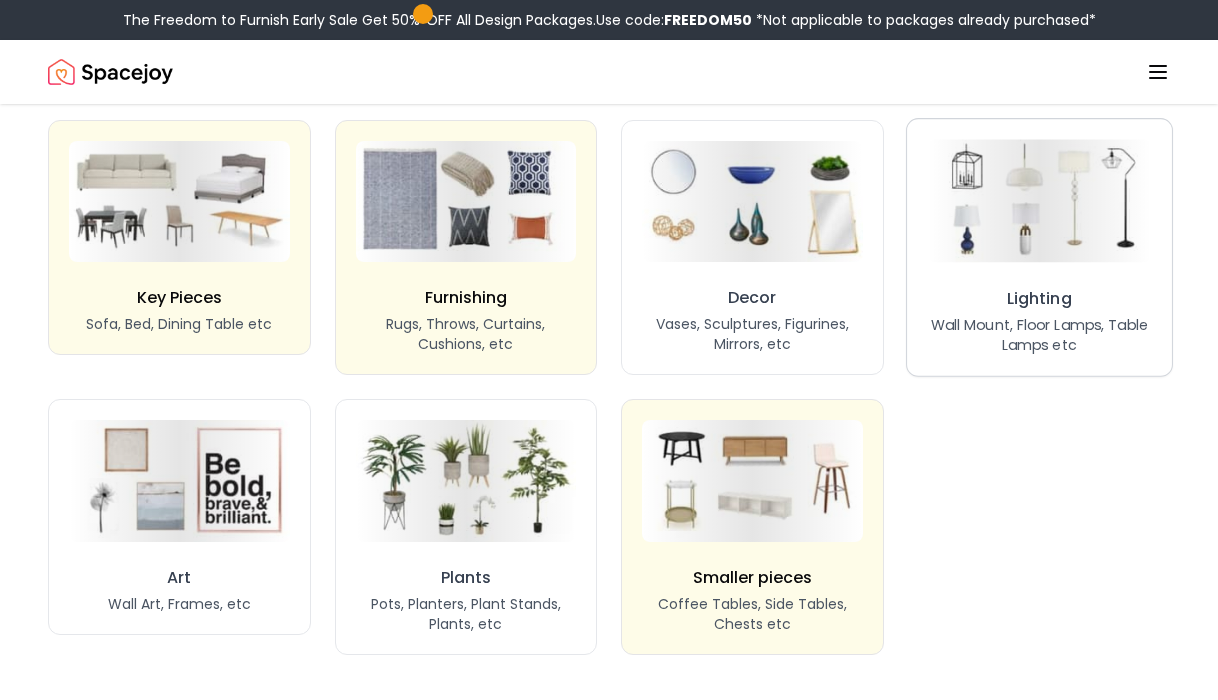 click on "Lighting Wall Mount, Floor Lamps, Table Lamps etc" at bounding box center [1039, 321] 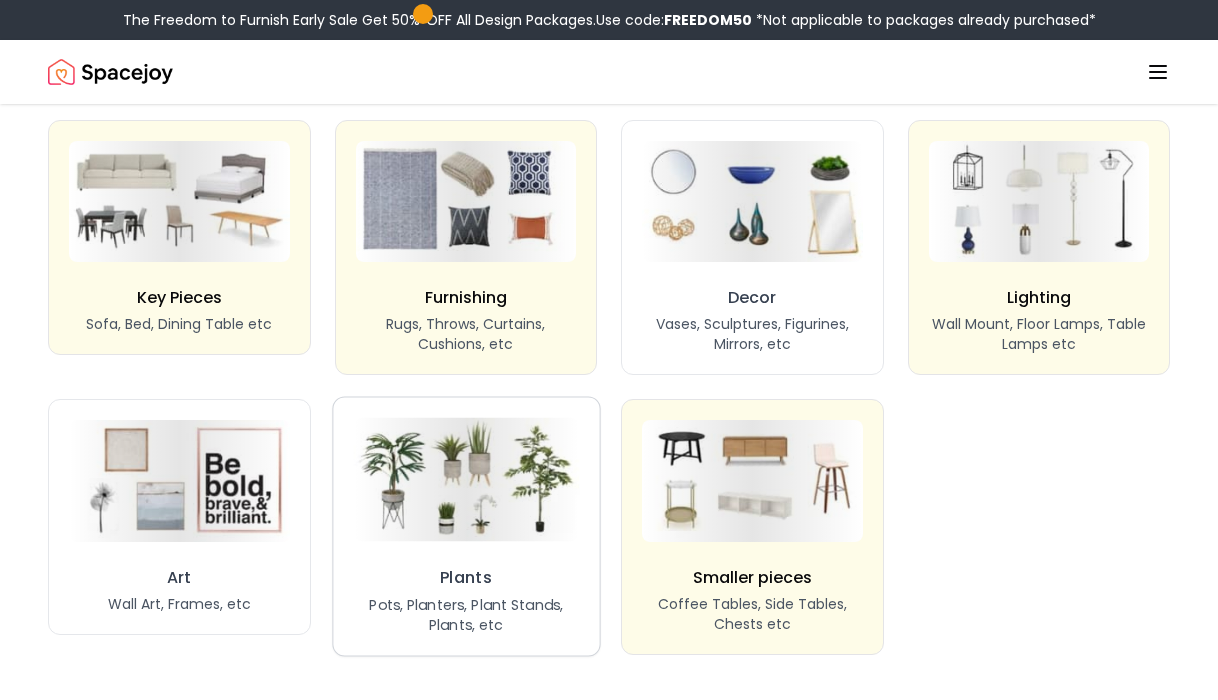 click on "Plants" at bounding box center (466, 578) 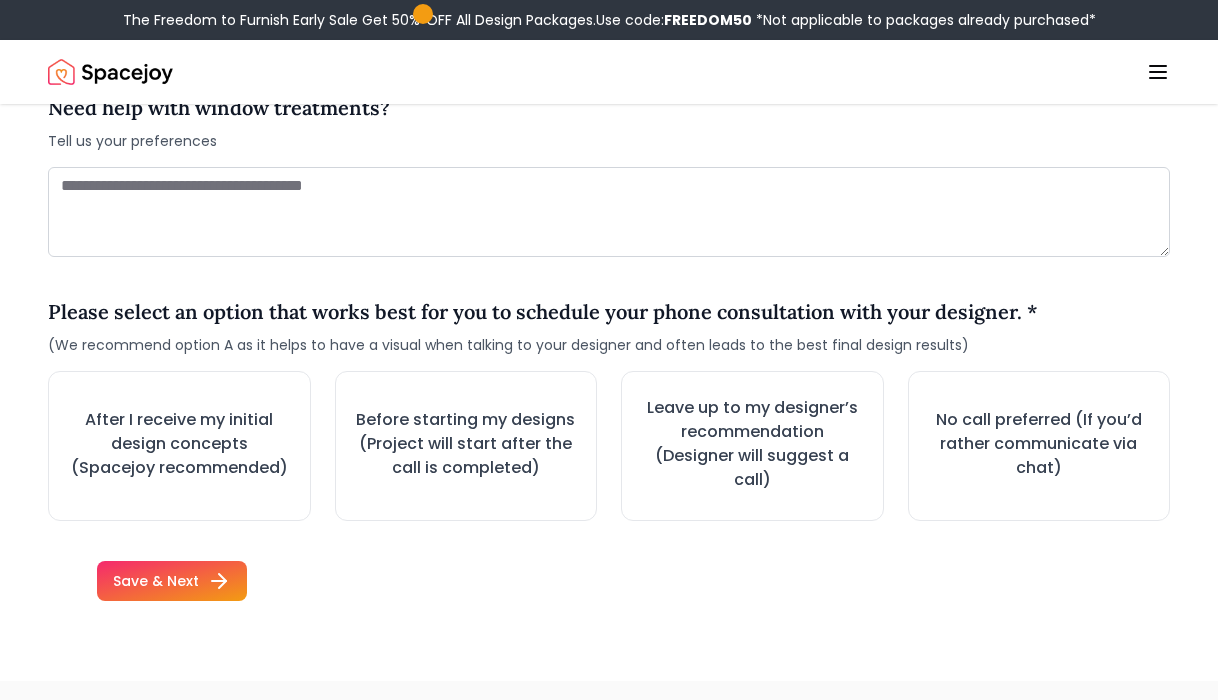 scroll, scrollTop: 2646, scrollLeft: 0, axis: vertical 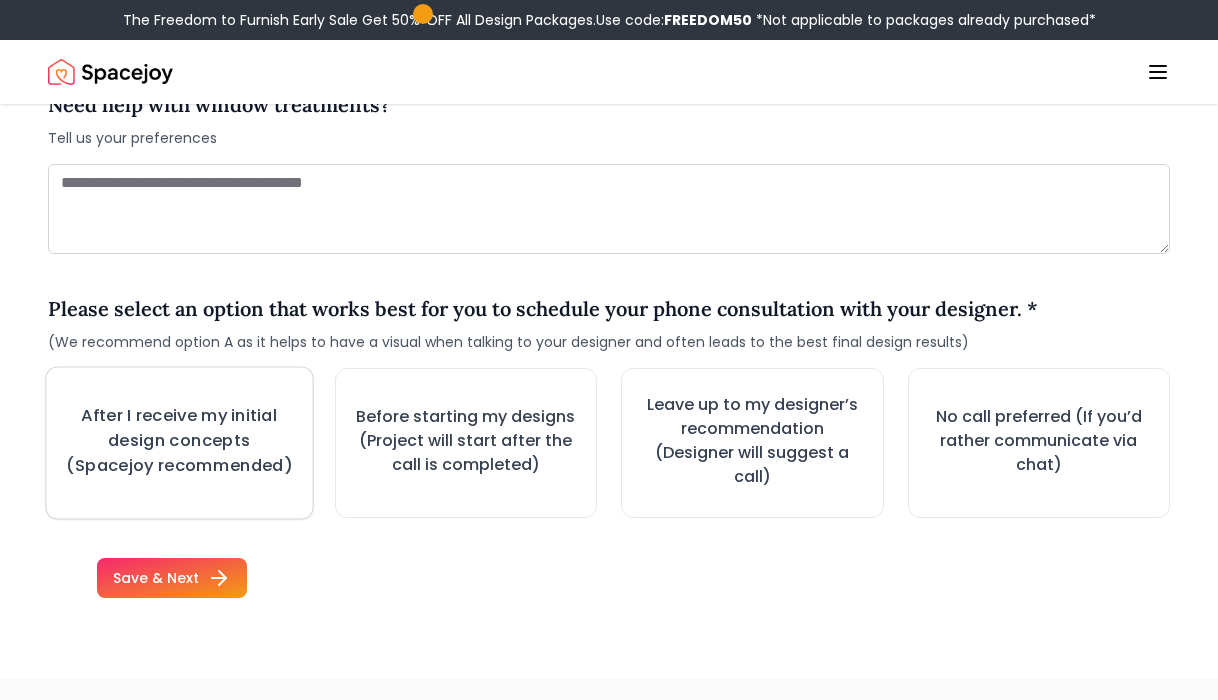 click on "After I receive my initial design concepts (Spacejoy recommended)" at bounding box center (179, 440) 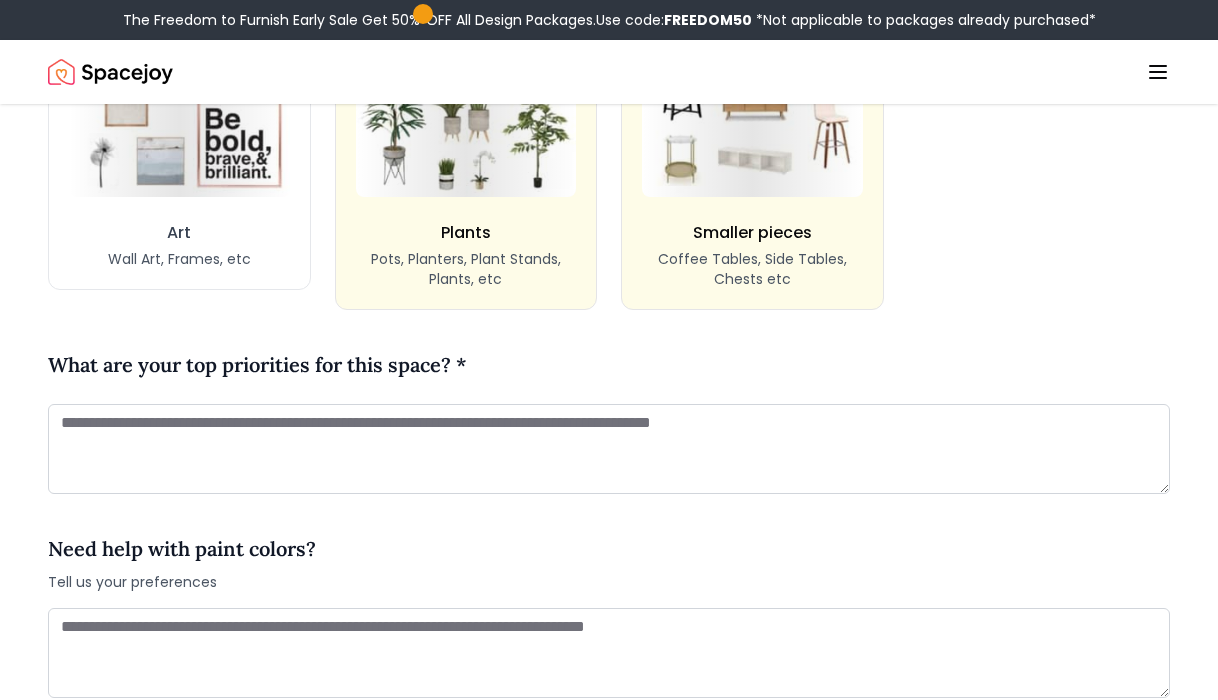scroll, scrollTop: 1991, scrollLeft: 0, axis: vertical 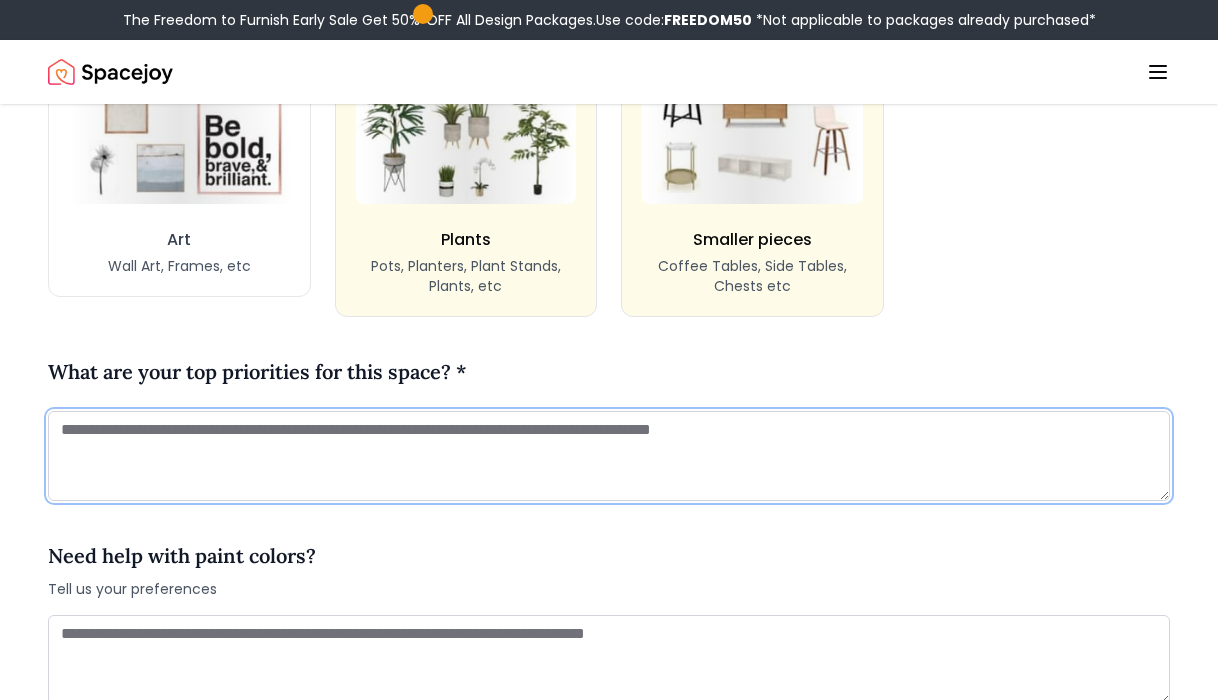click at bounding box center [609, 456] 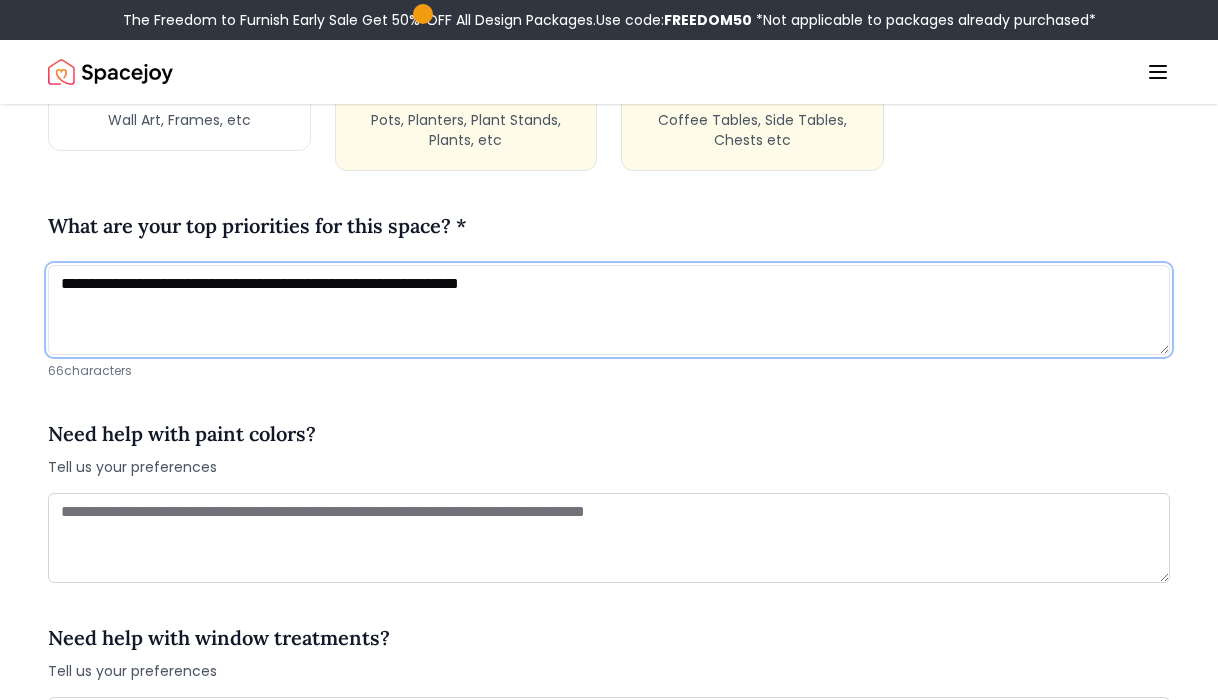 scroll, scrollTop: 2141, scrollLeft: 0, axis: vertical 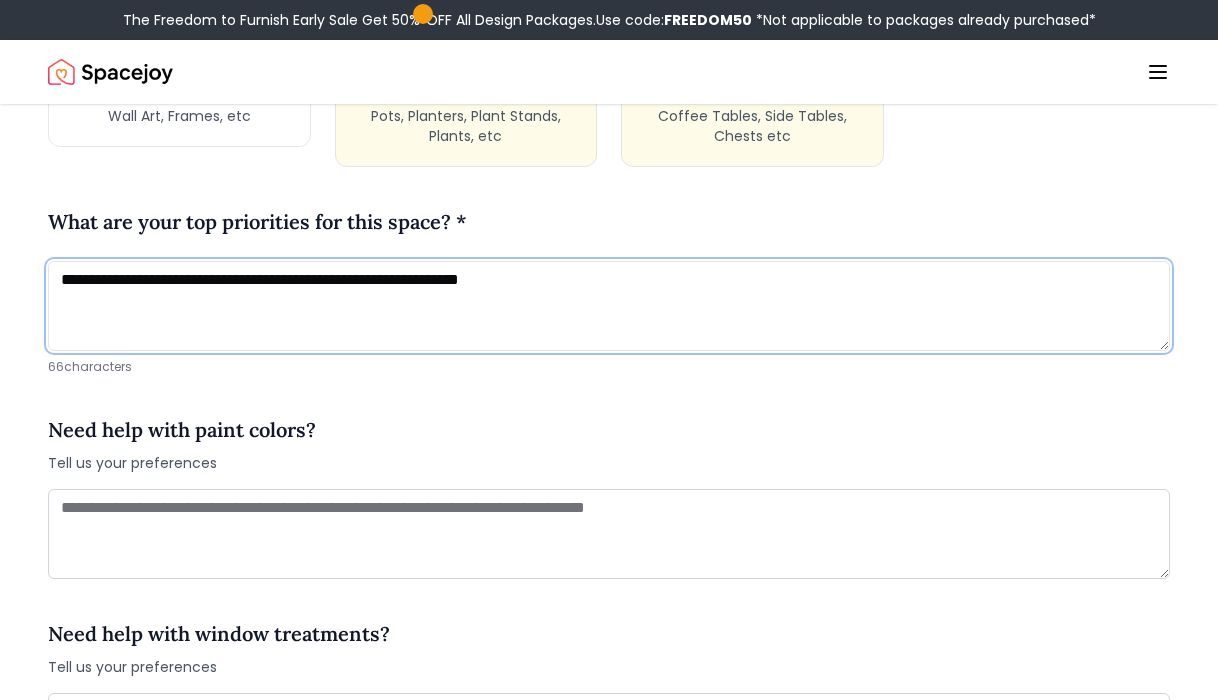 type on "**********" 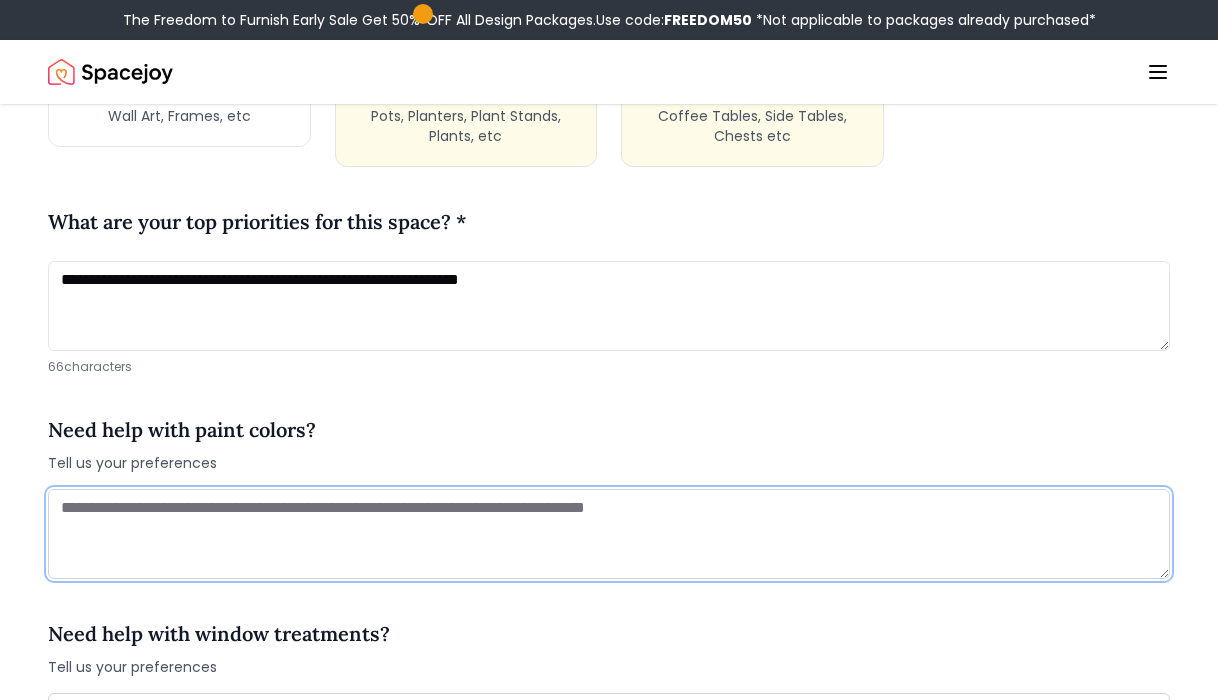 click at bounding box center [609, 534] 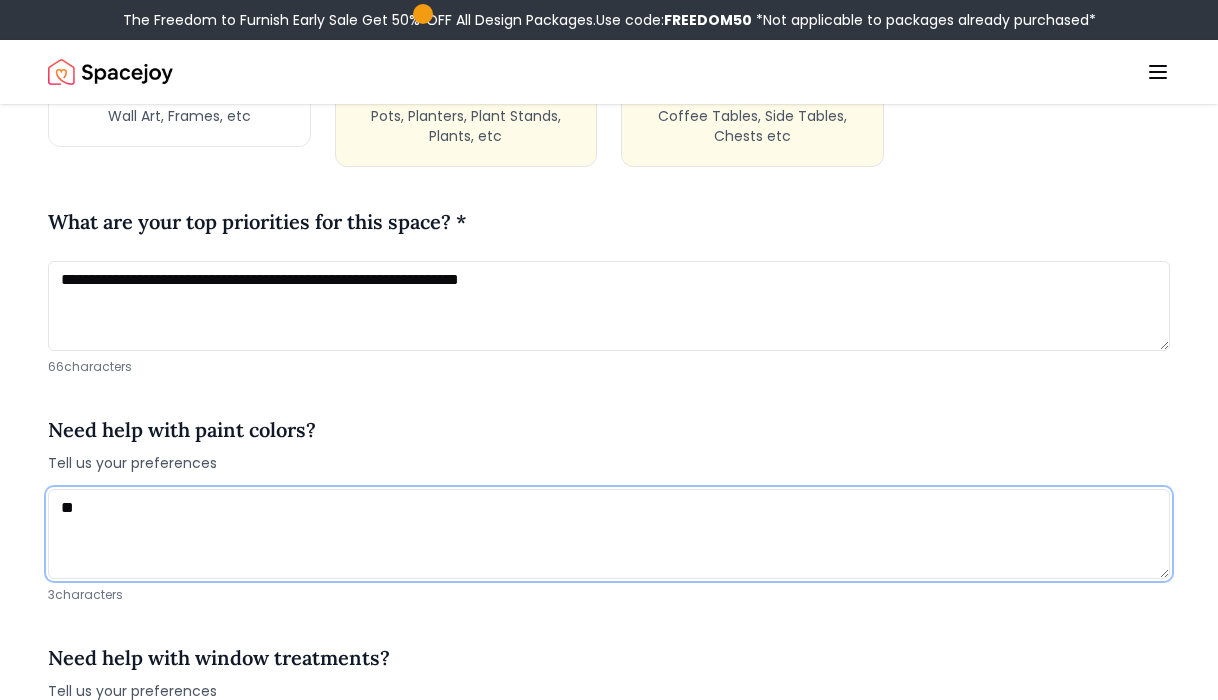 type on "*" 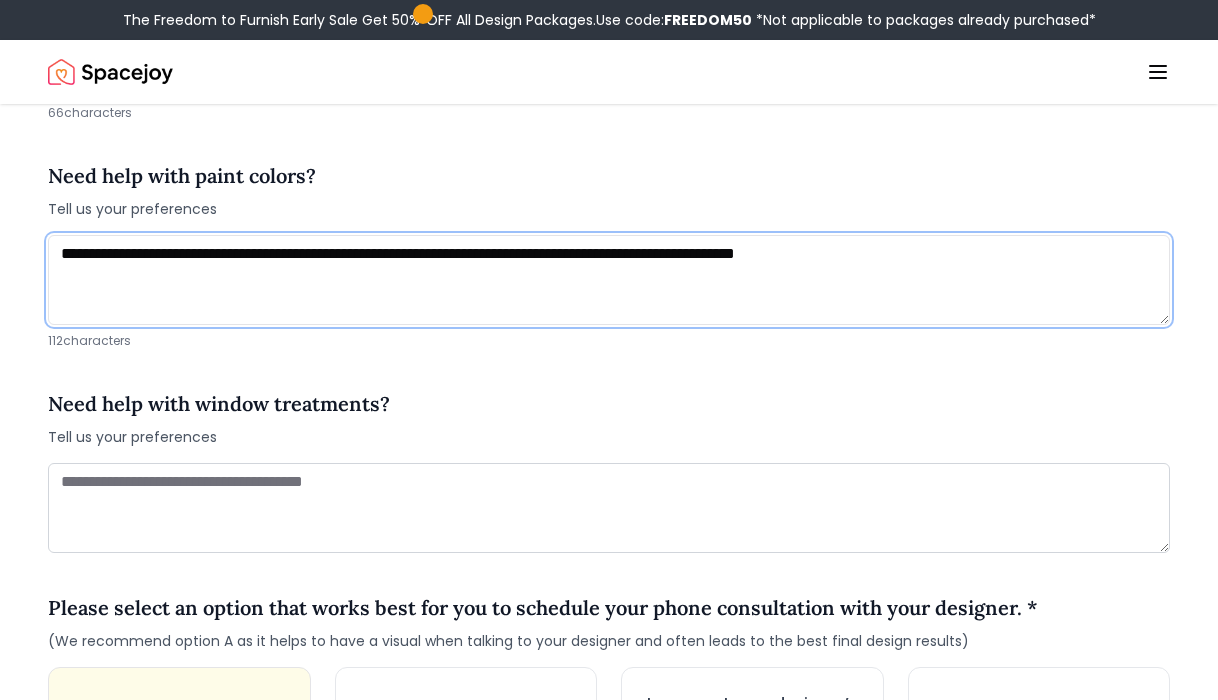 scroll, scrollTop: 2396, scrollLeft: 0, axis: vertical 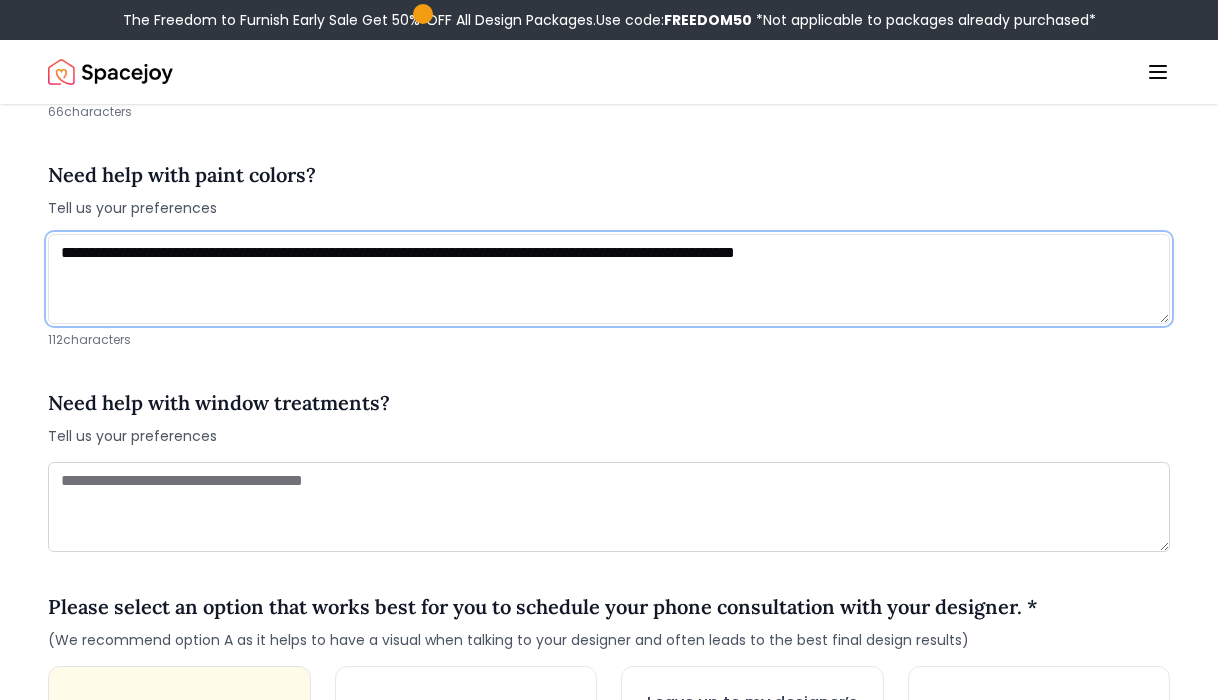 type on "**********" 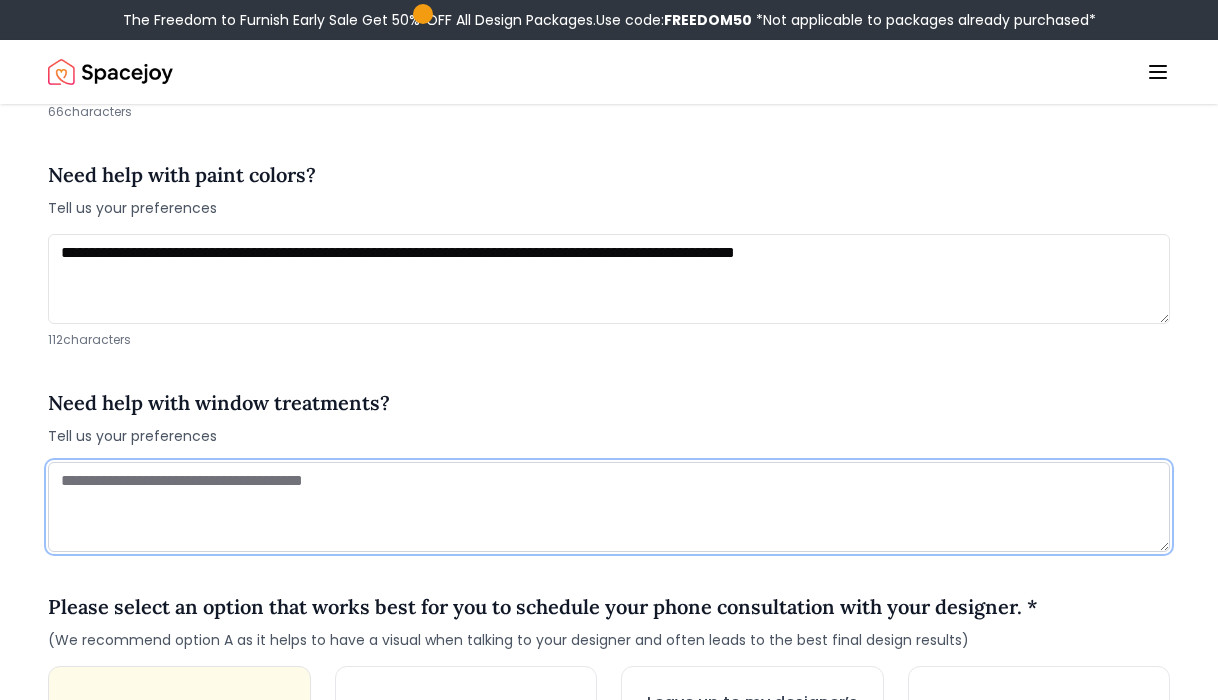click at bounding box center [609, 507] 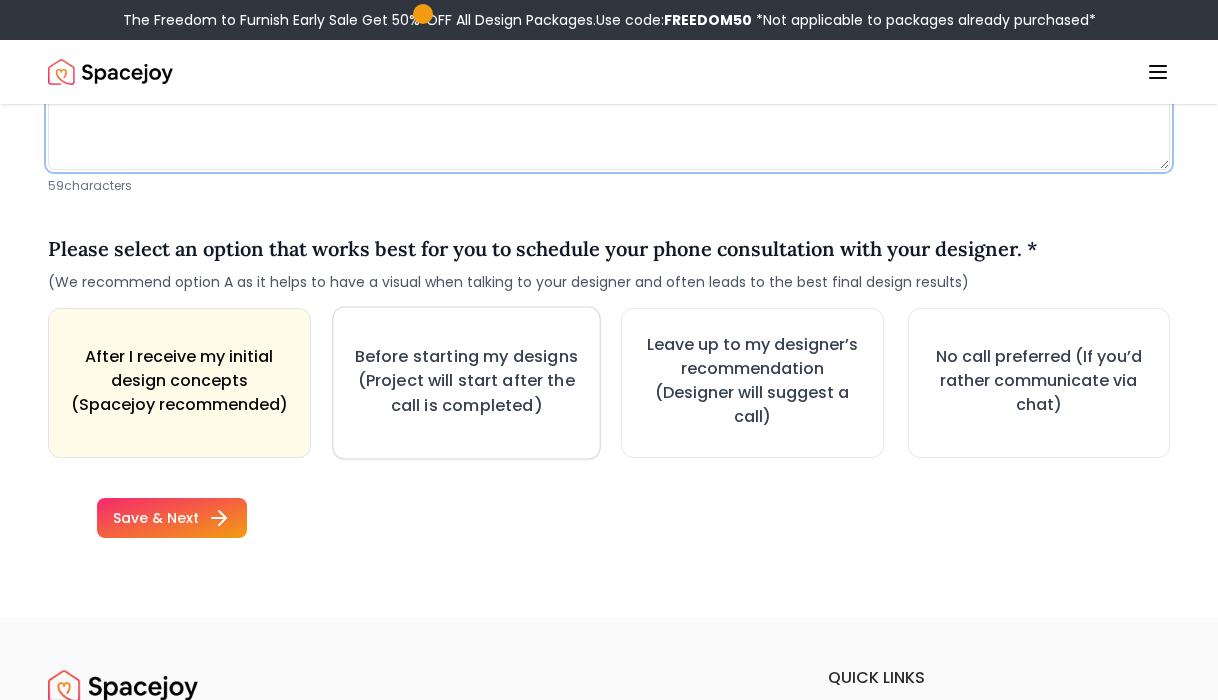 scroll, scrollTop: 2778, scrollLeft: 0, axis: vertical 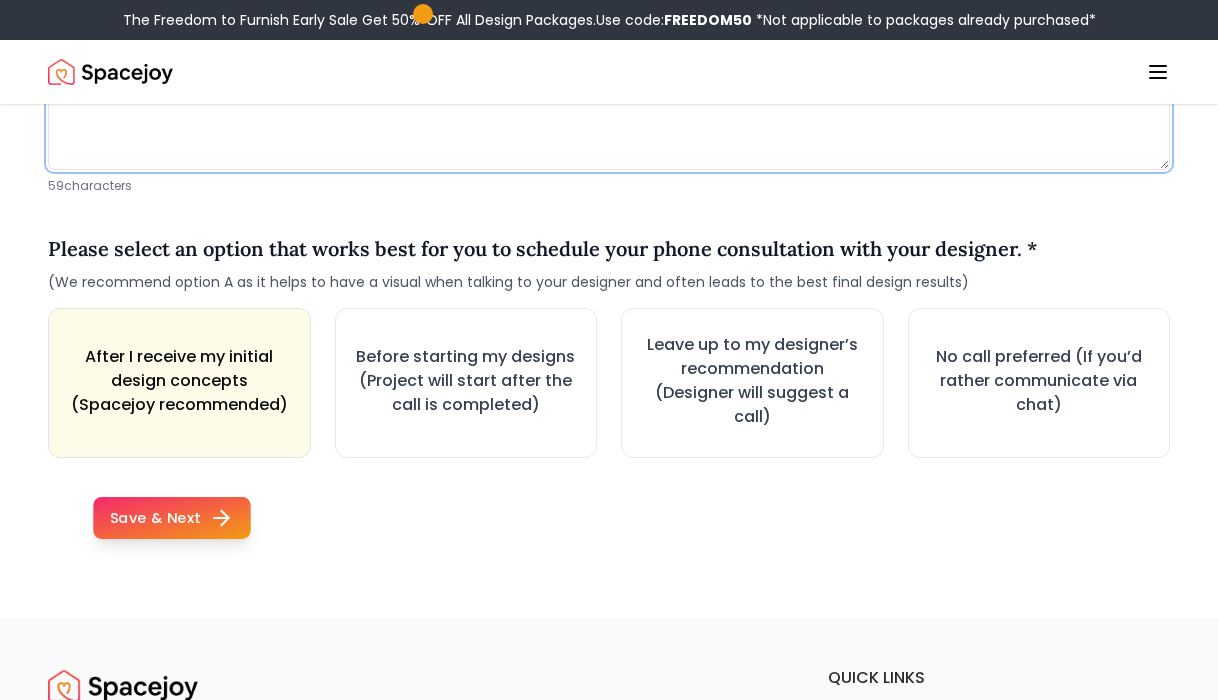 type on "**********" 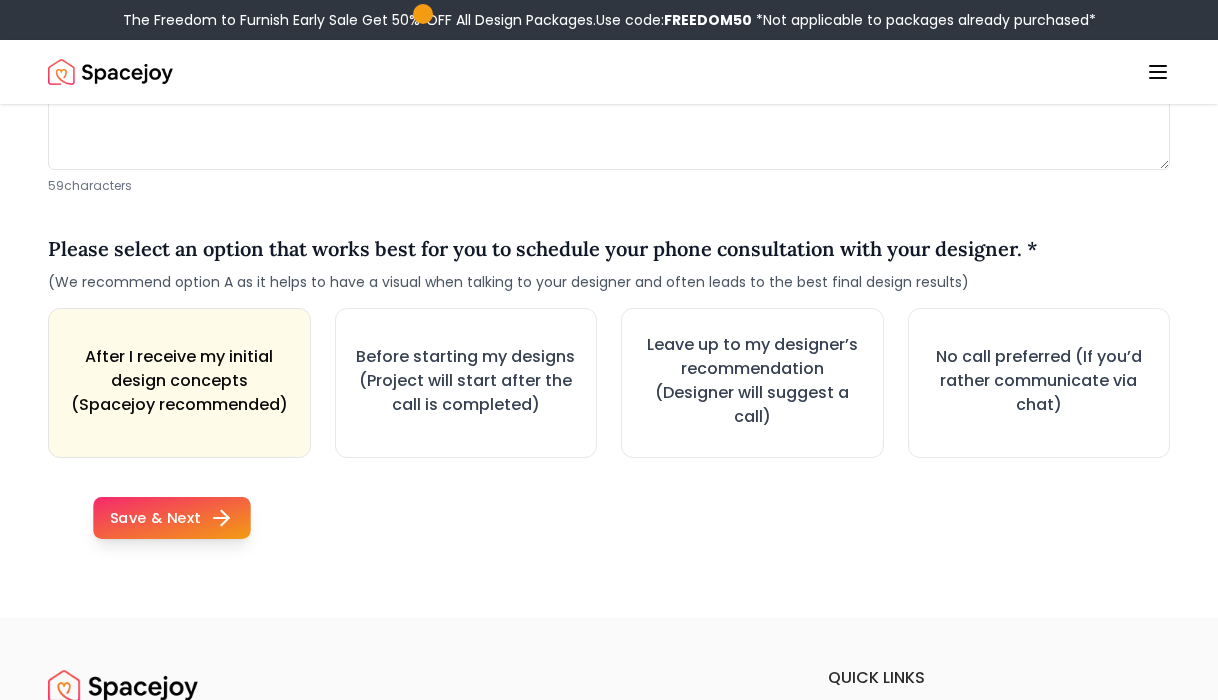 click on "Save & Next" at bounding box center (172, 518) 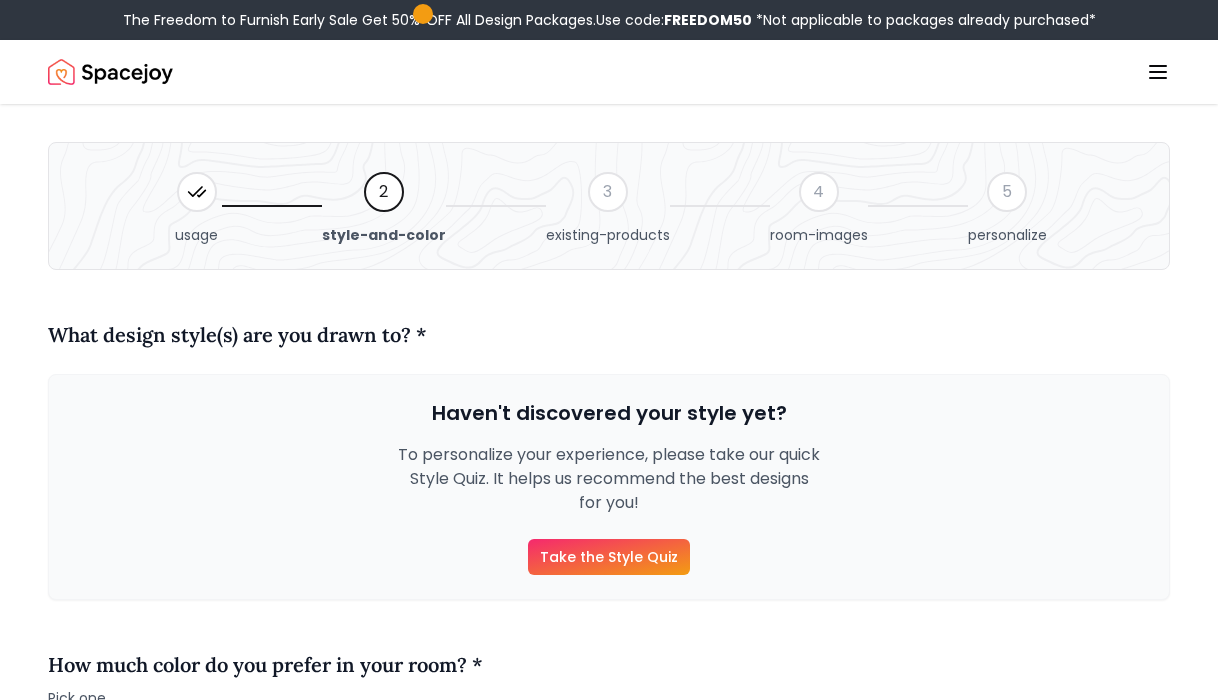 scroll, scrollTop: 23, scrollLeft: 0, axis: vertical 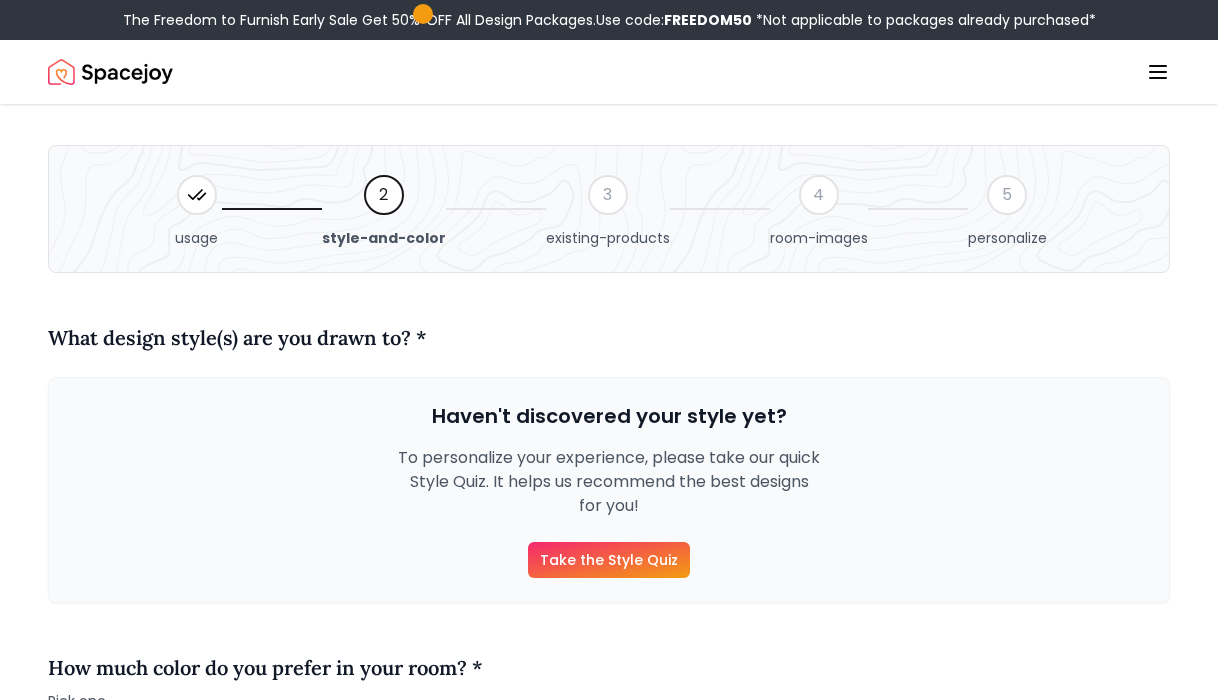 click on "Take the Style Quiz" at bounding box center [609, 560] 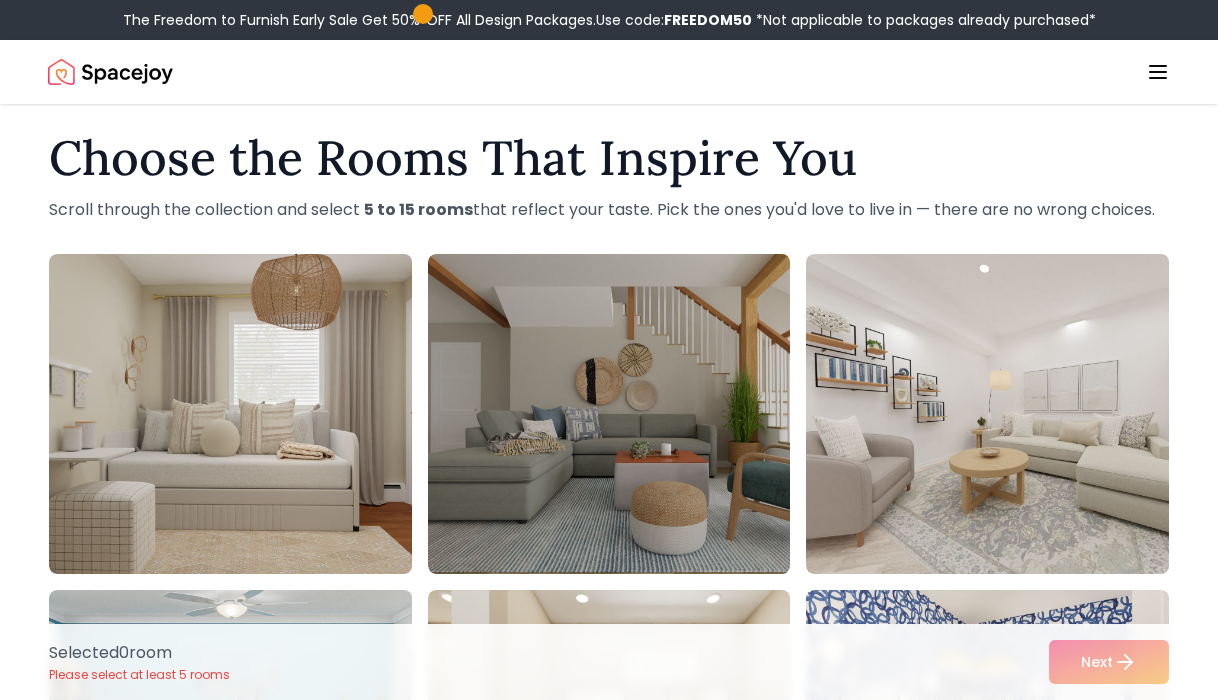 scroll, scrollTop: 0, scrollLeft: 0, axis: both 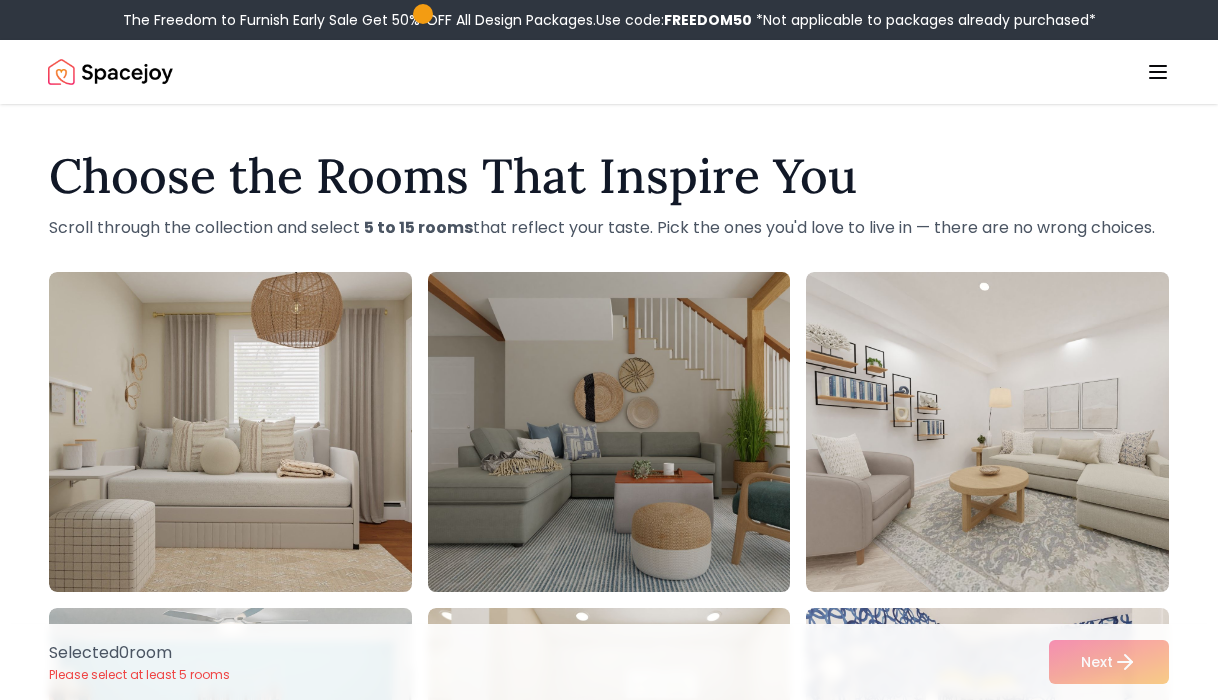 click at bounding box center (628, 432) 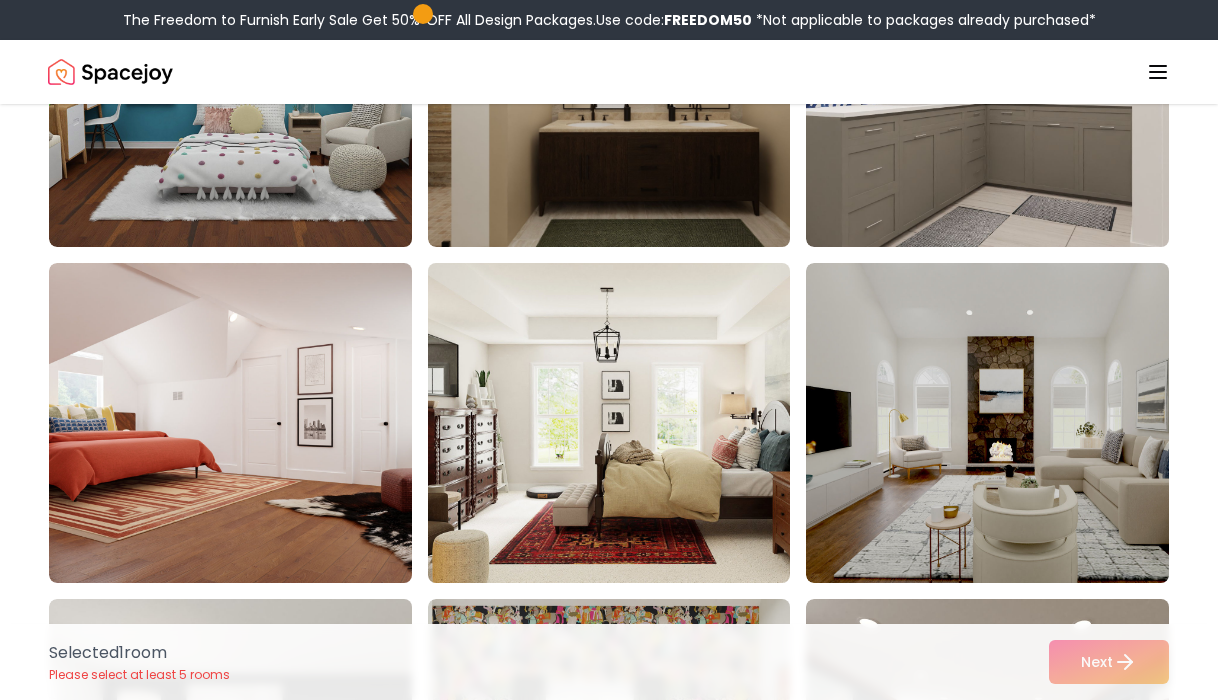 scroll, scrollTop: 679, scrollLeft: 0, axis: vertical 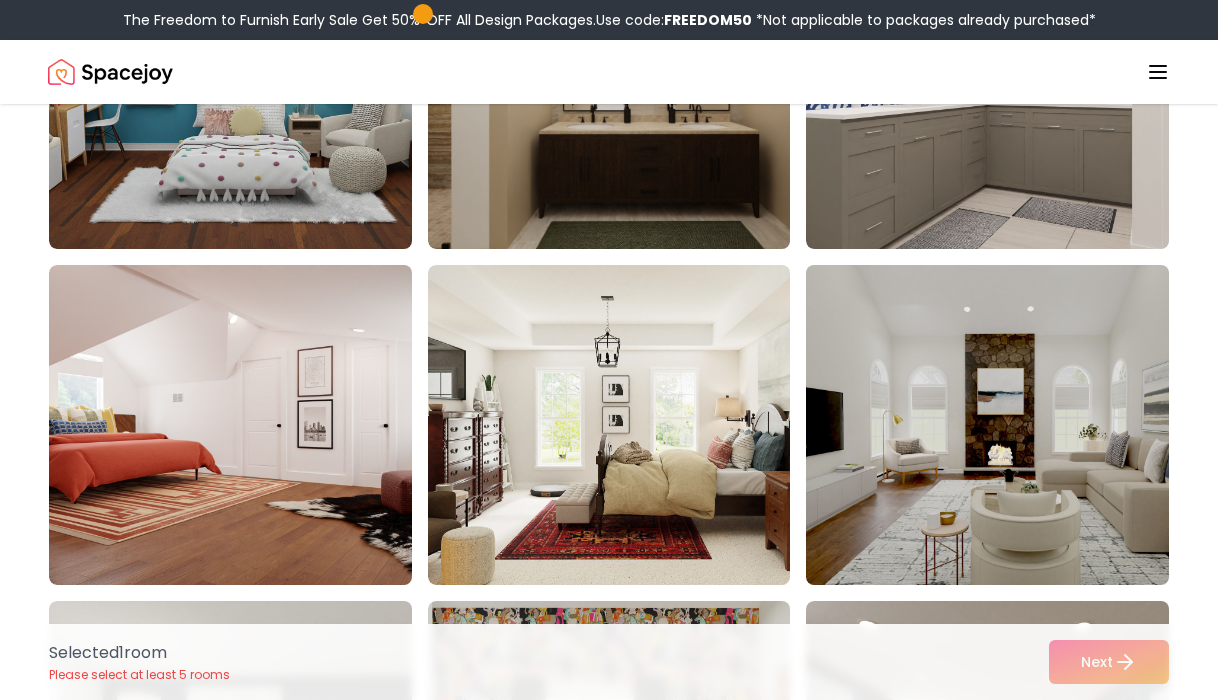 click at bounding box center (1006, 425) 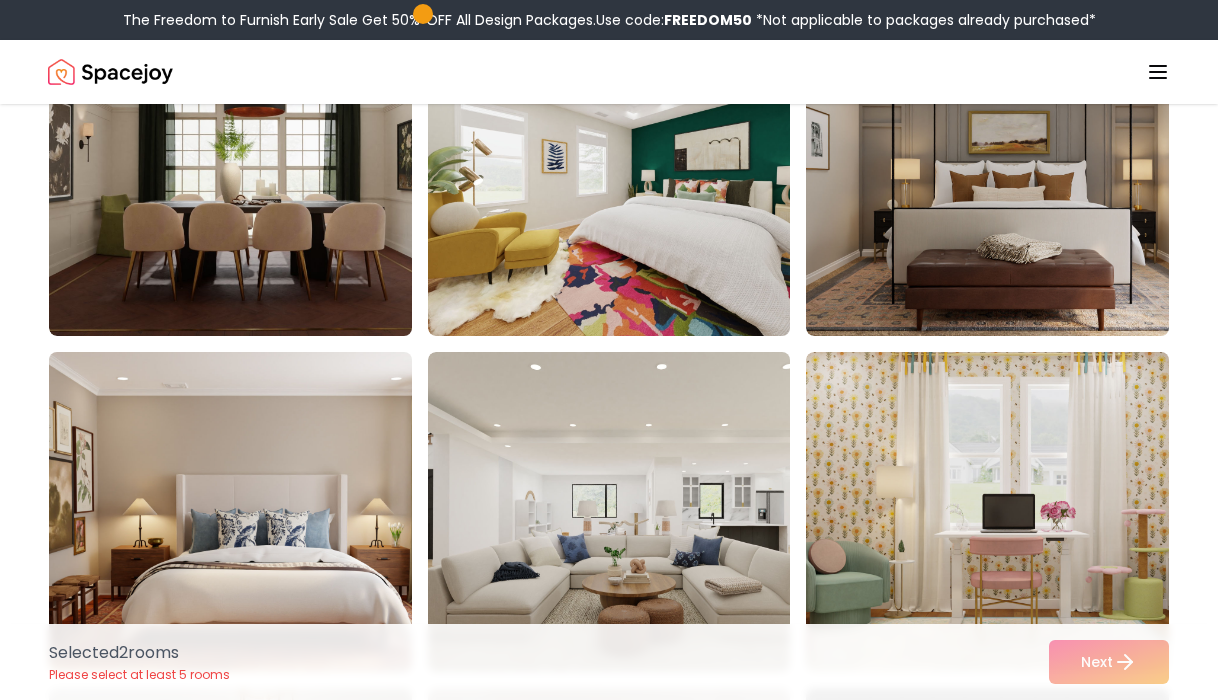 scroll, scrollTop: 1752, scrollLeft: 0, axis: vertical 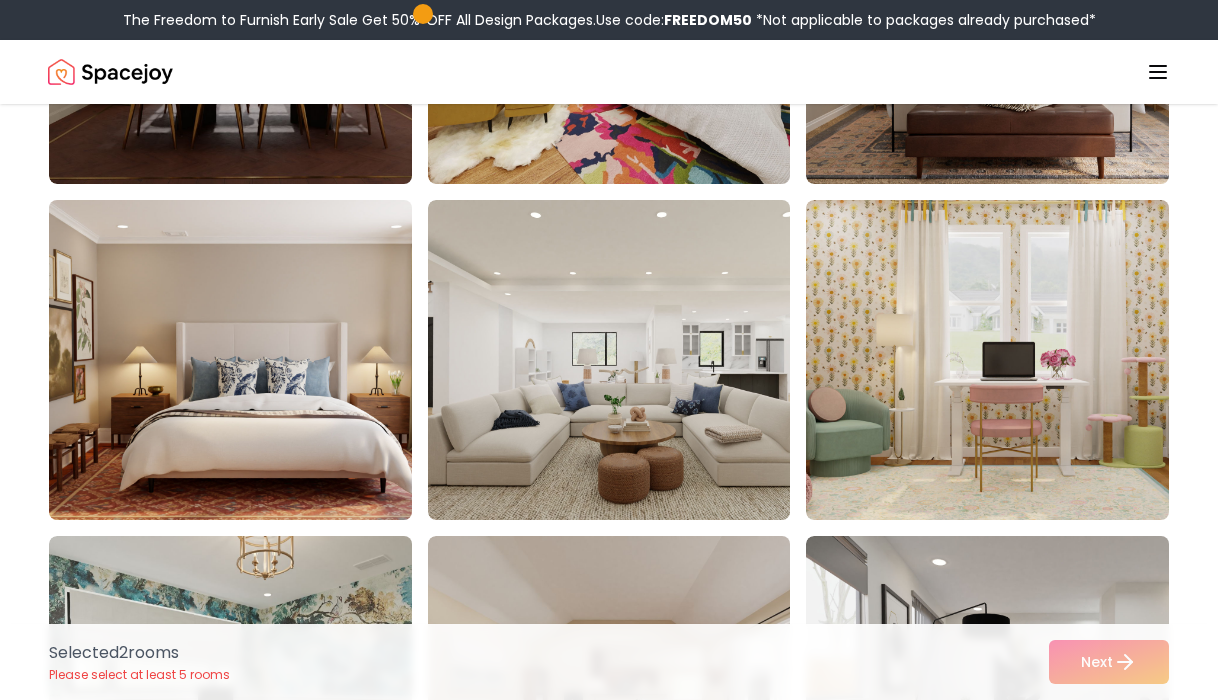 click at bounding box center (249, 360) 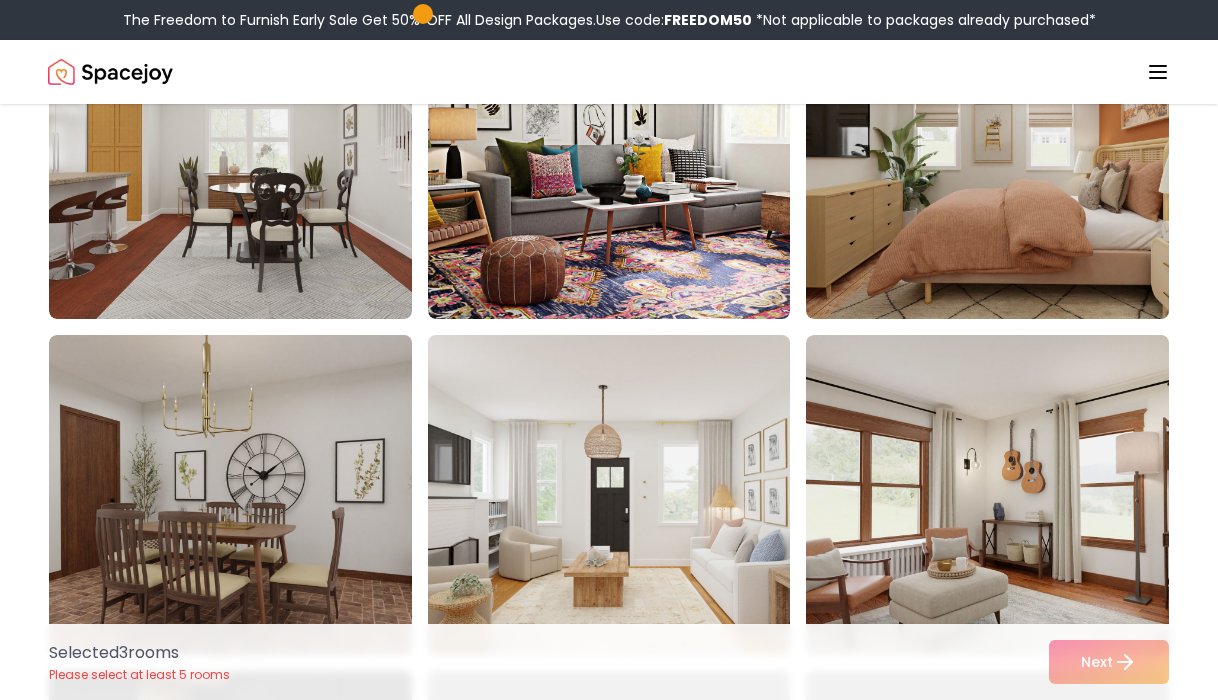 scroll, scrollTop: 4013, scrollLeft: 0, axis: vertical 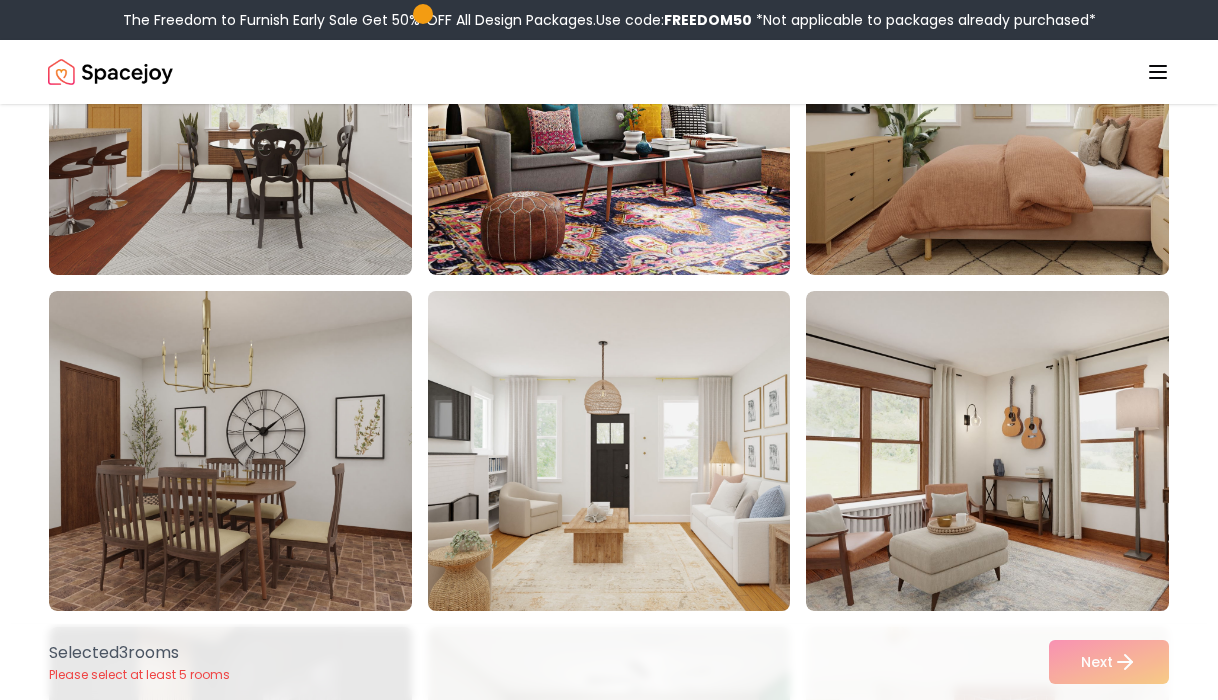 click at bounding box center (628, 451) 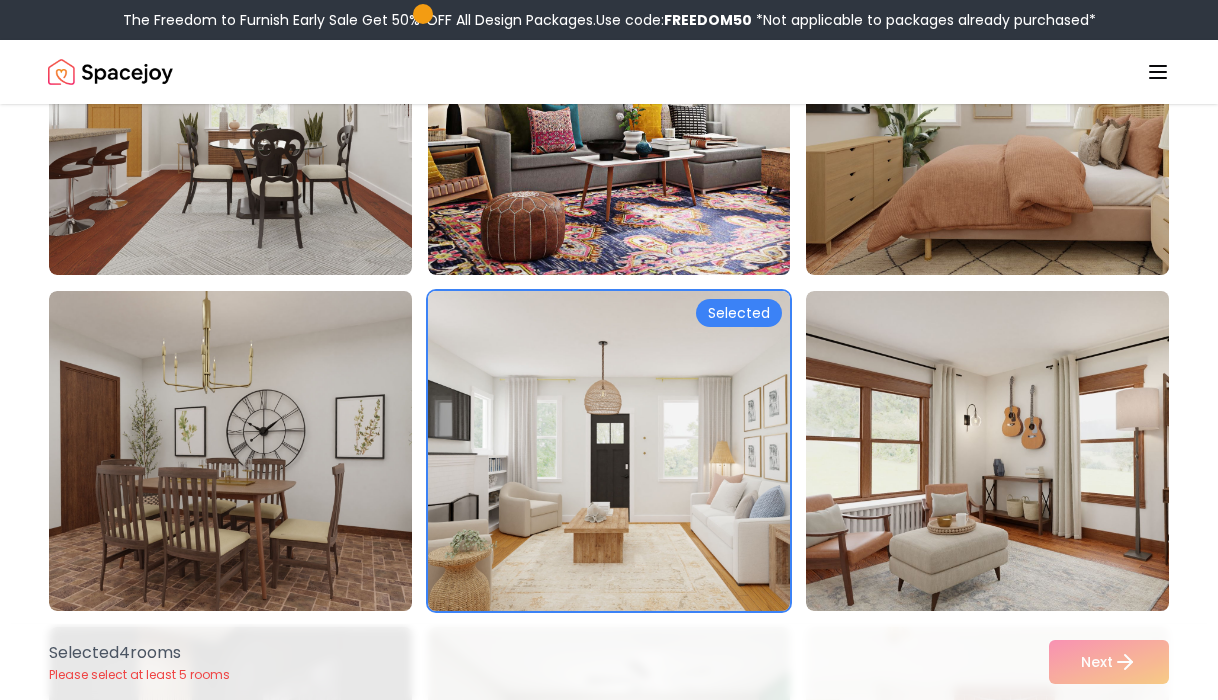 scroll, scrollTop: 3932, scrollLeft: 0, axis: vertical 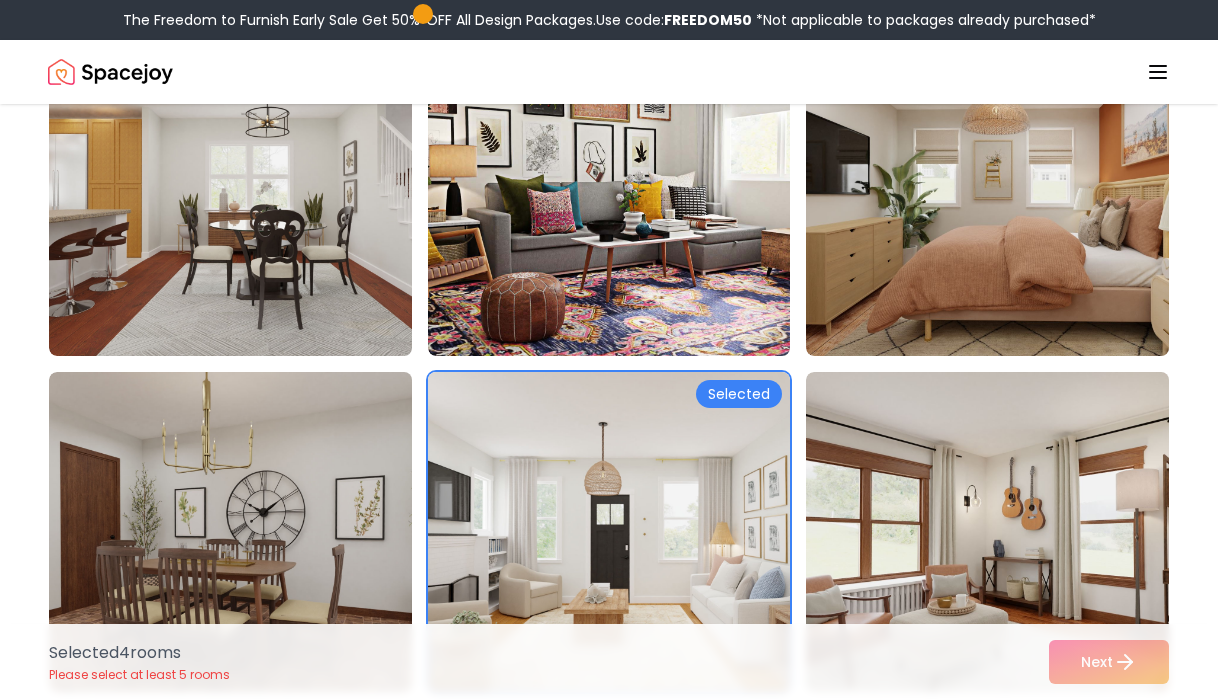 click at bounding box center [628, 532] 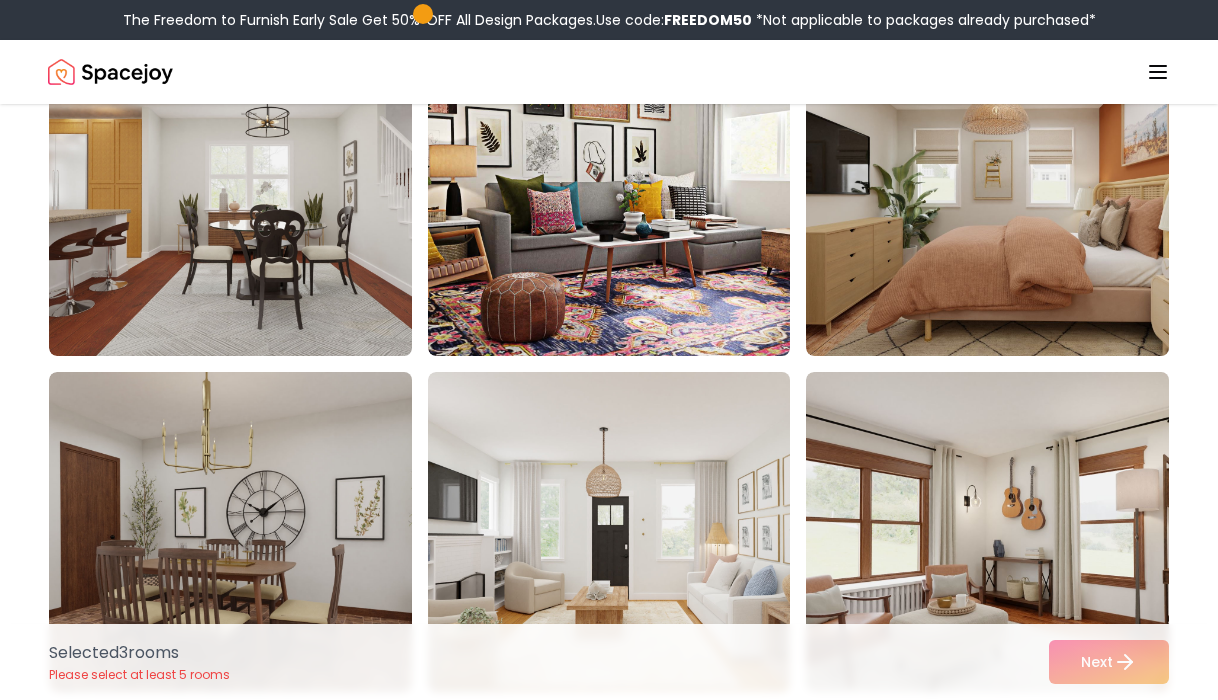 scroll, scrollTop: 4598, scrollLeft: 0, axis: vertical 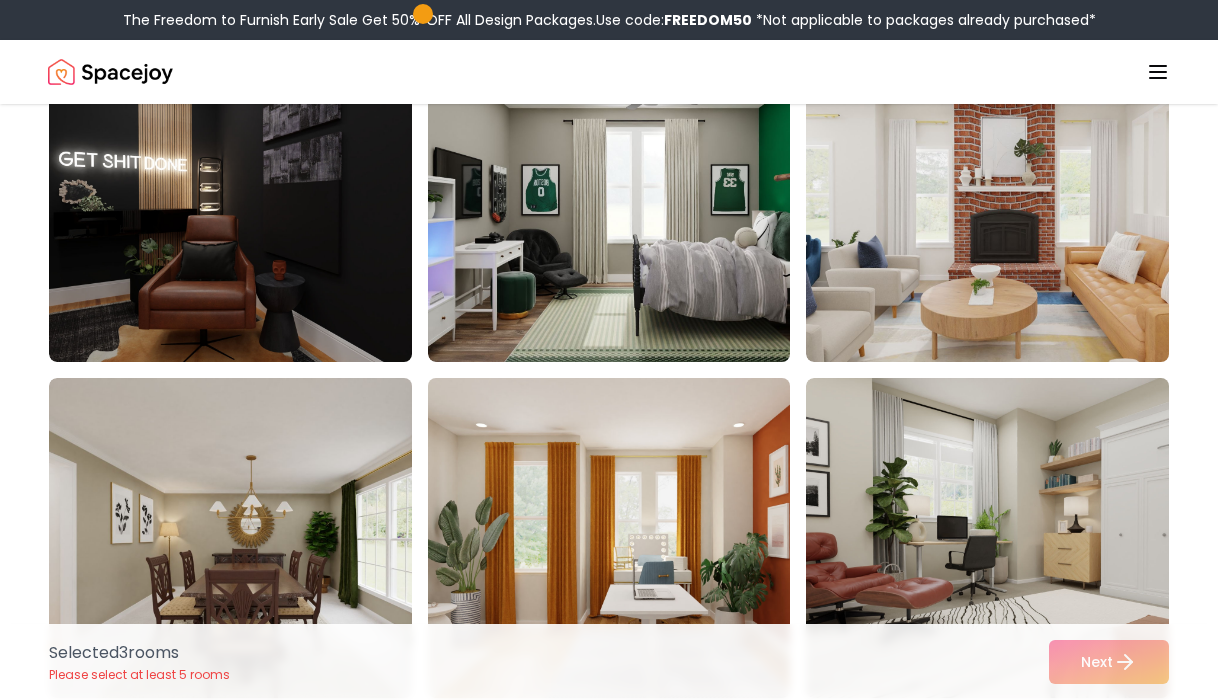 click at bounding box center [628, 538] 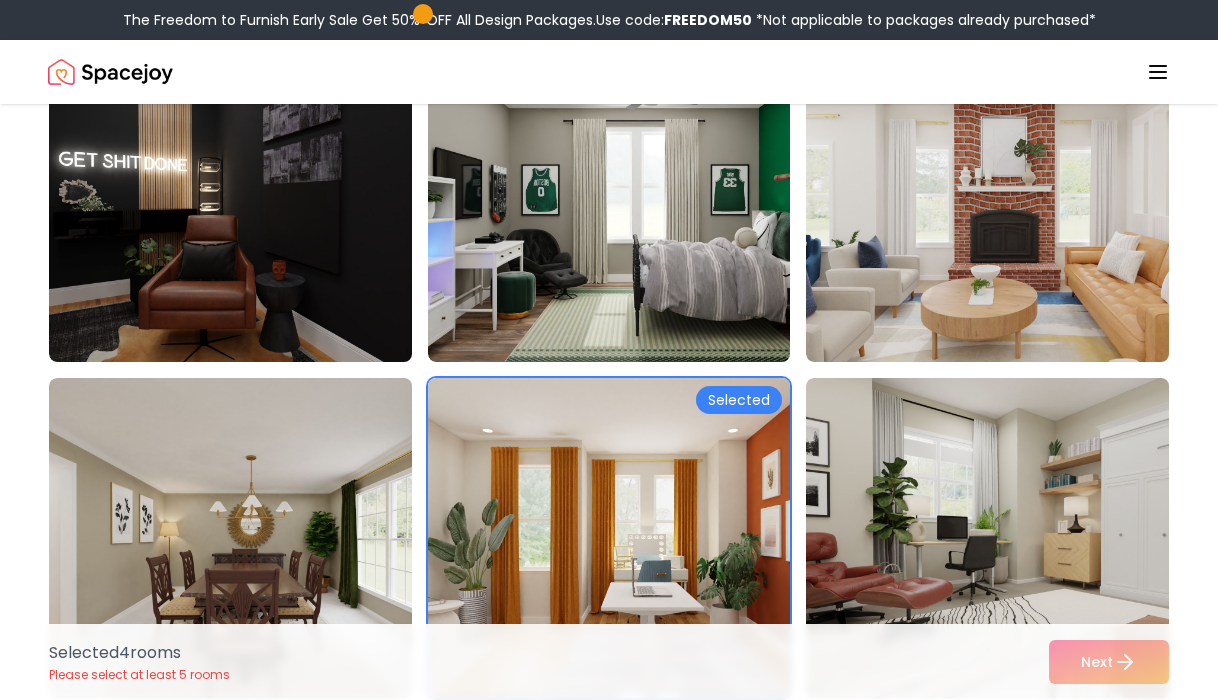 scroll, scrollTop: 4856, scrollLeft: 0, axis: vertical 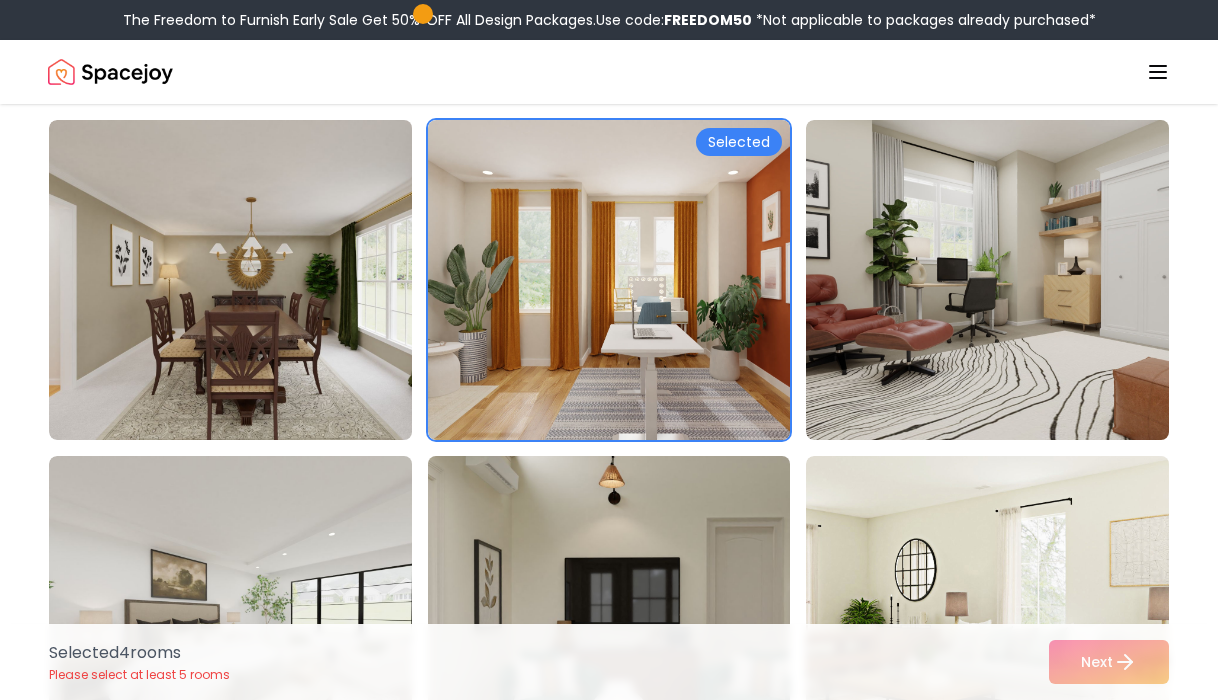 click at bounding box center [628, 616] 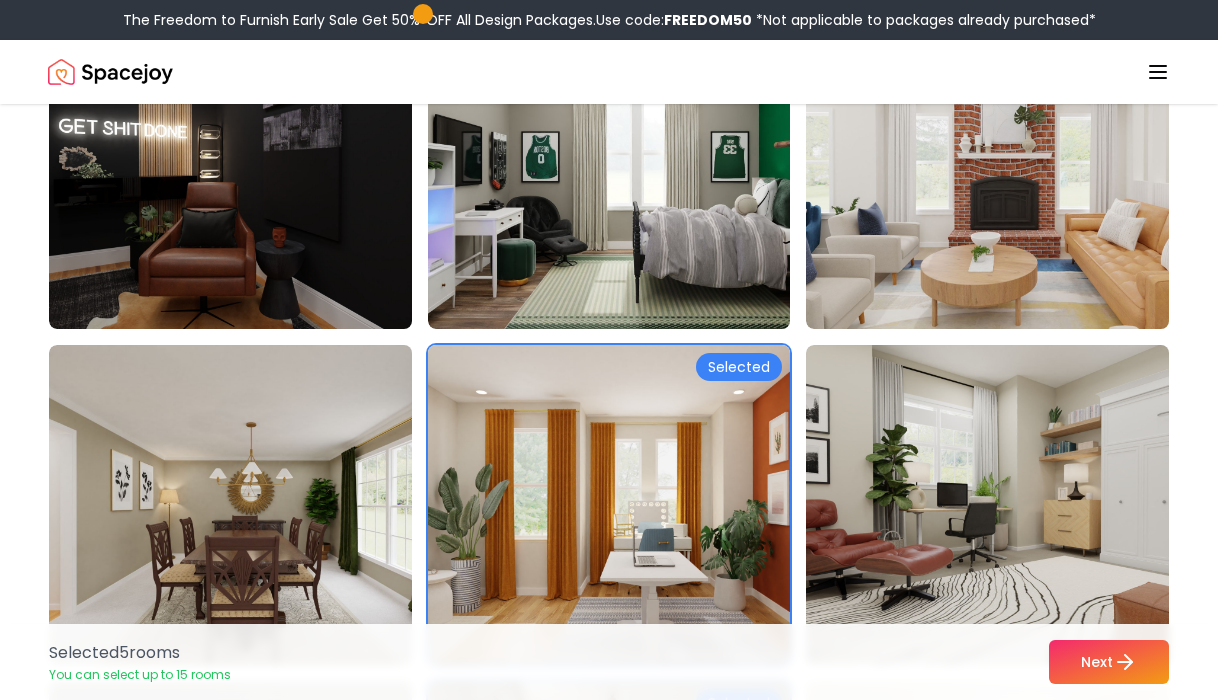 scroll, scrollTop: 4680, scrollLeft: 0, axis: vertical 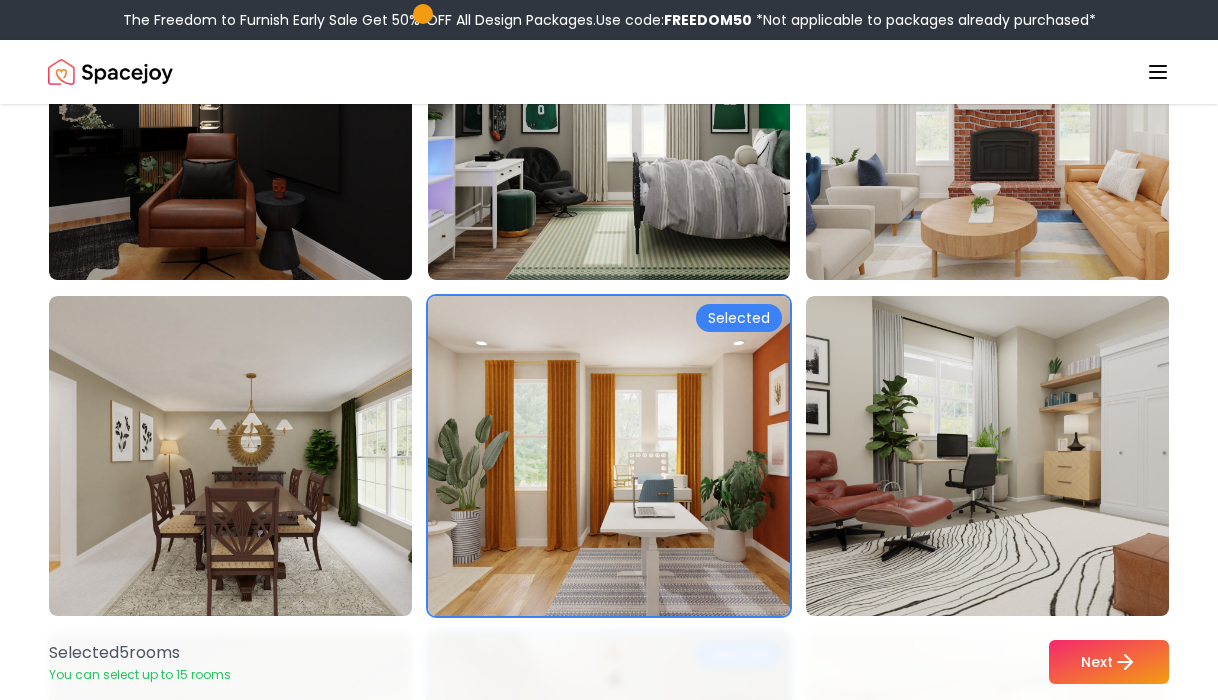 click on "Selected" at bounding box center (739, 318) 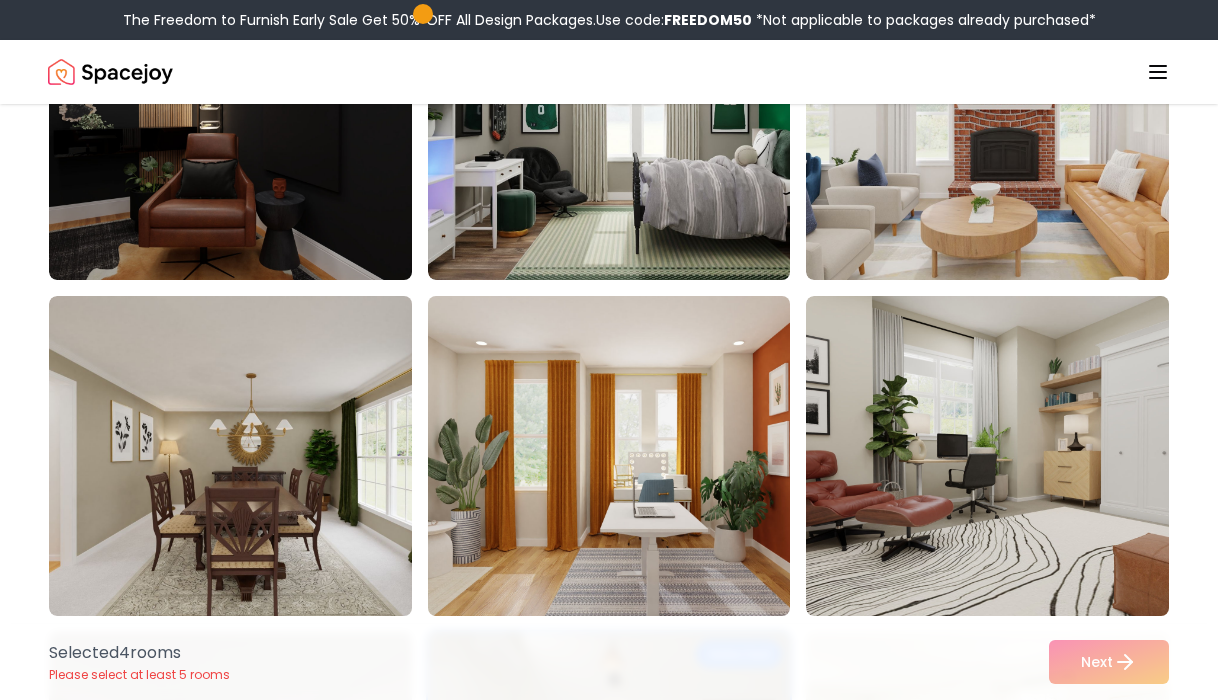 scroll, scrollTop: 4695, scrollLeft: 0, axis: vertical 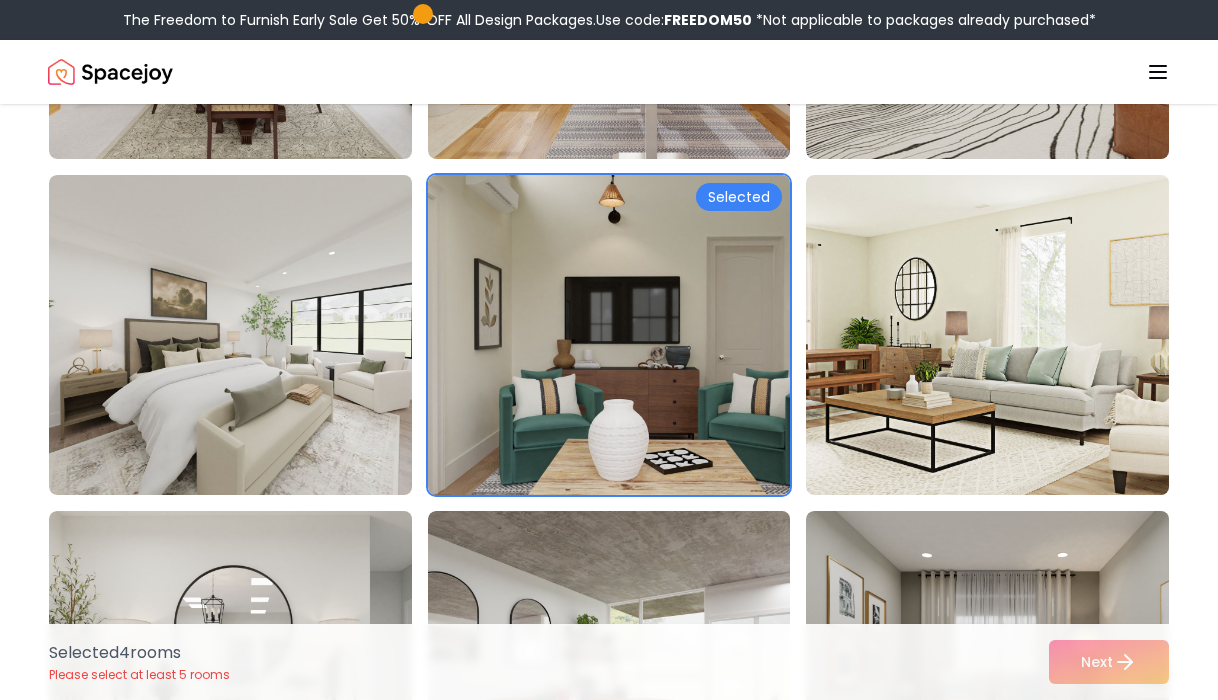 click at bounding box center [628, 335] 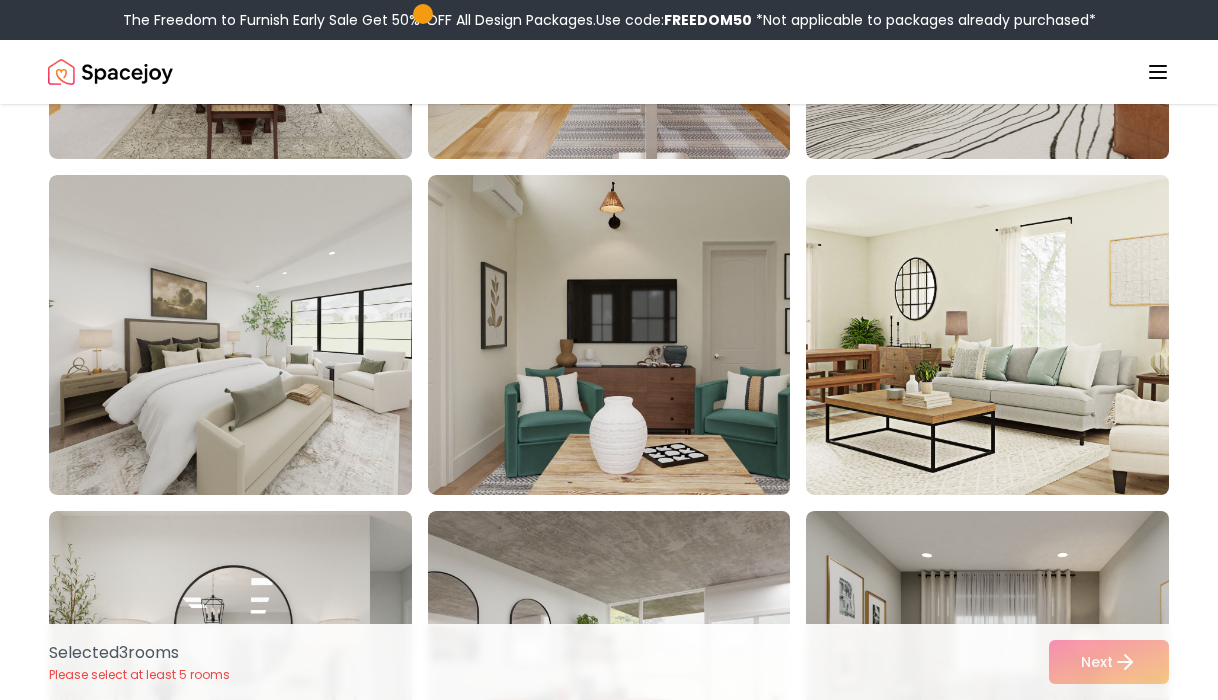 scroll, scrollTop: 4114, scrollLeft: 0, axis: vertical 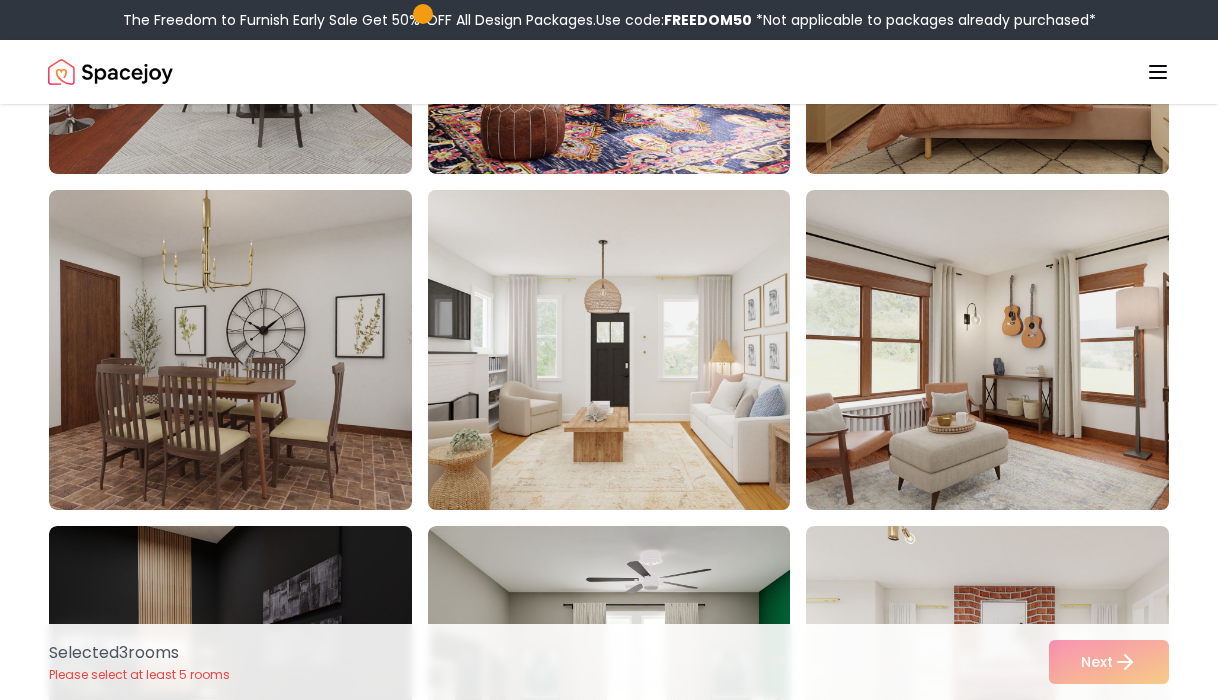 click at bounding box center (628, 350) 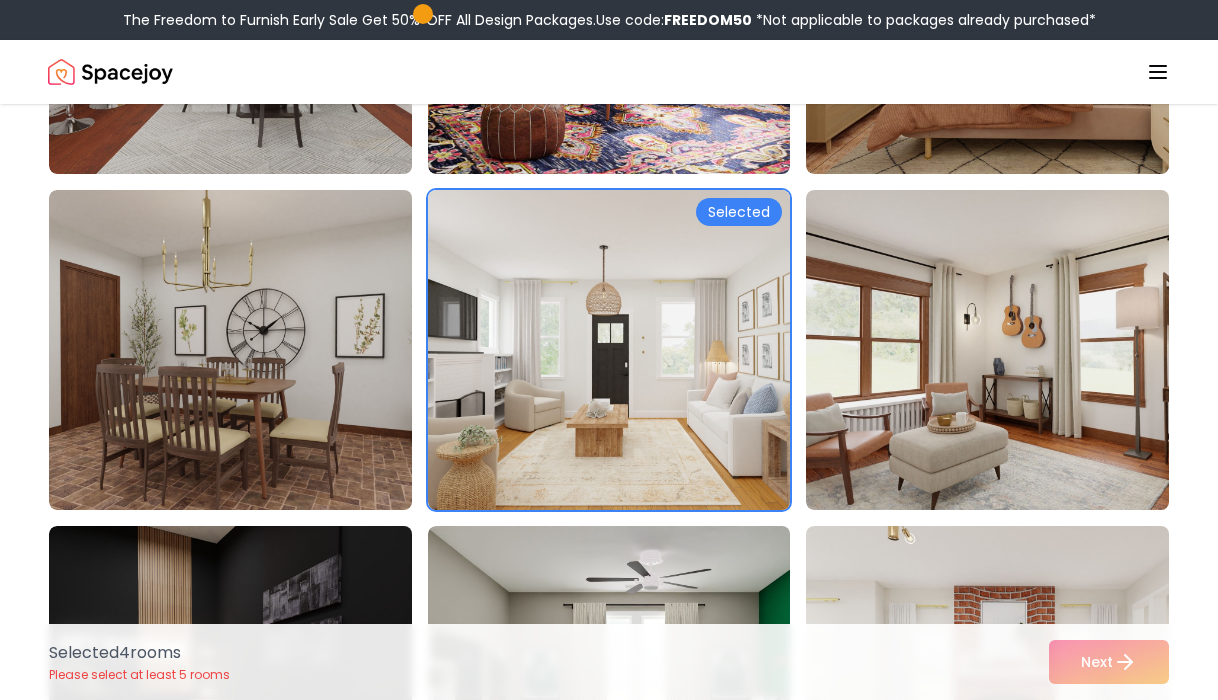 scroll, scrollTop: 4890, scrollLeft: 0, axis: vertical 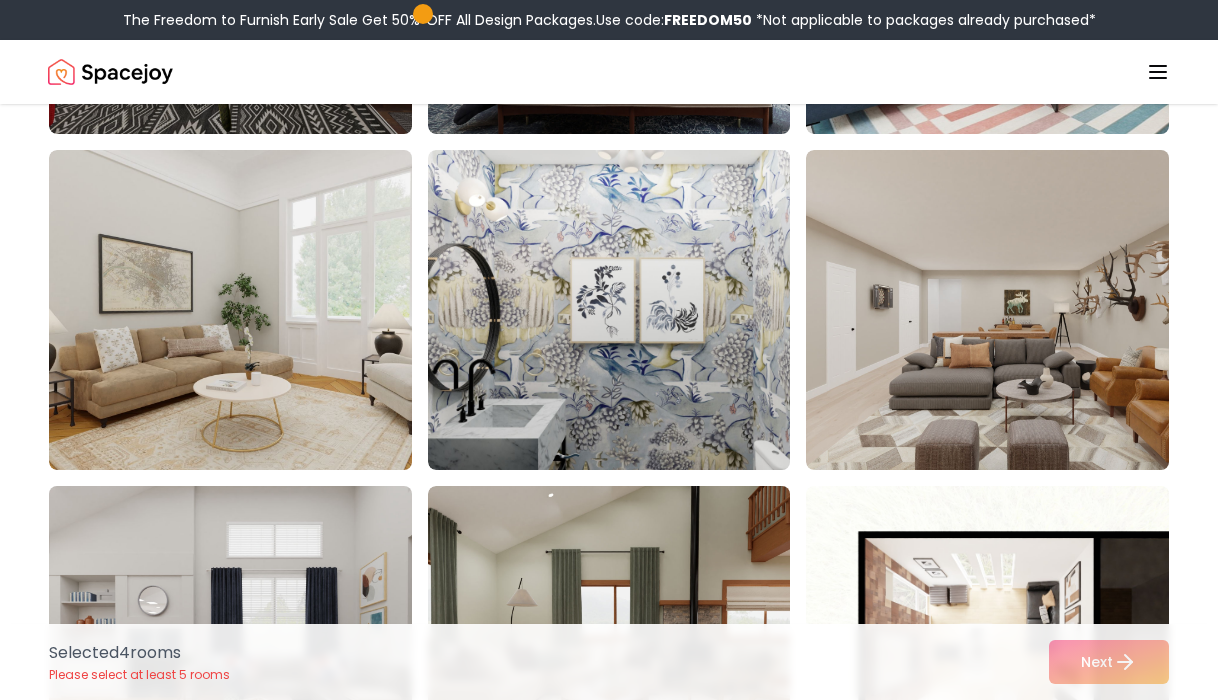 click at bounding box center (249, 646) 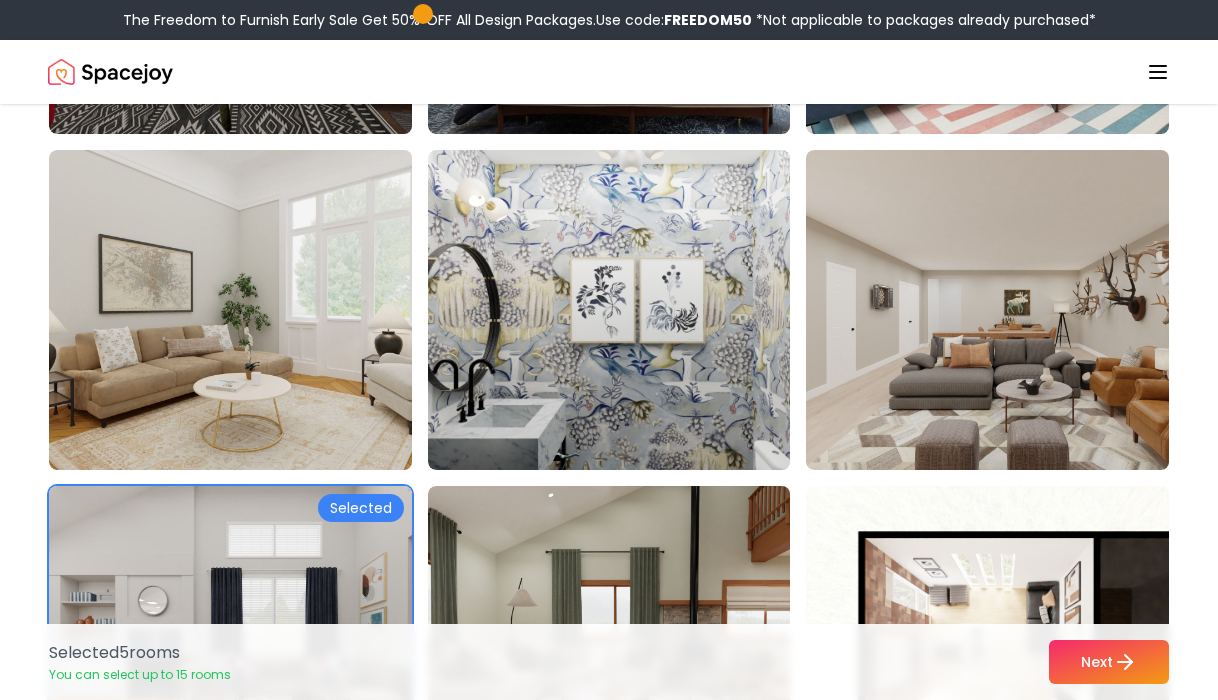 scroll, scrollTop: 8699, scrollLeft: 0, axis: vertical 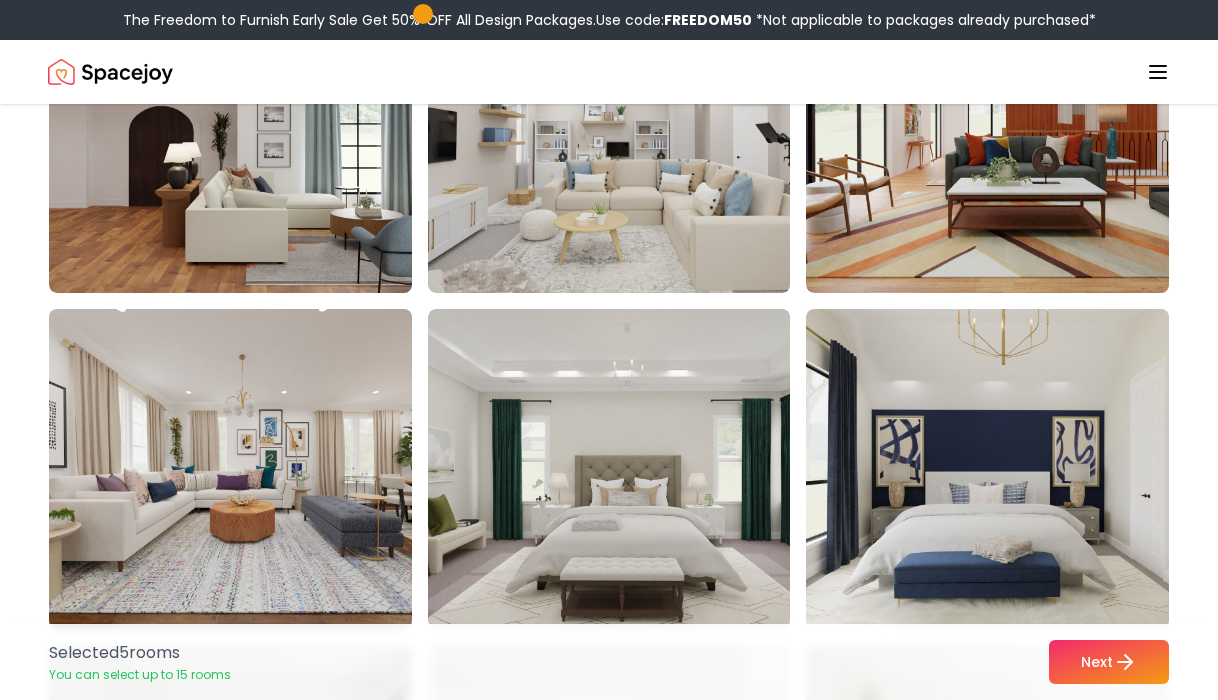 click at bounding box center [249, 469] 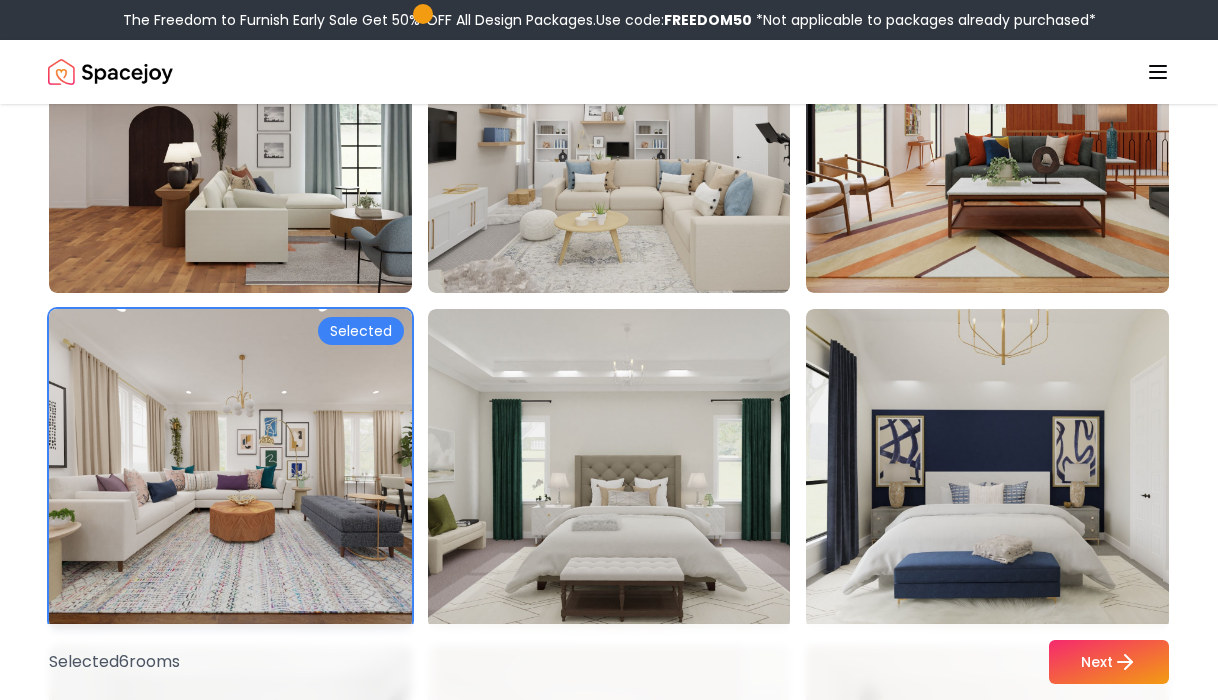 click at bounding box center [249, 469] 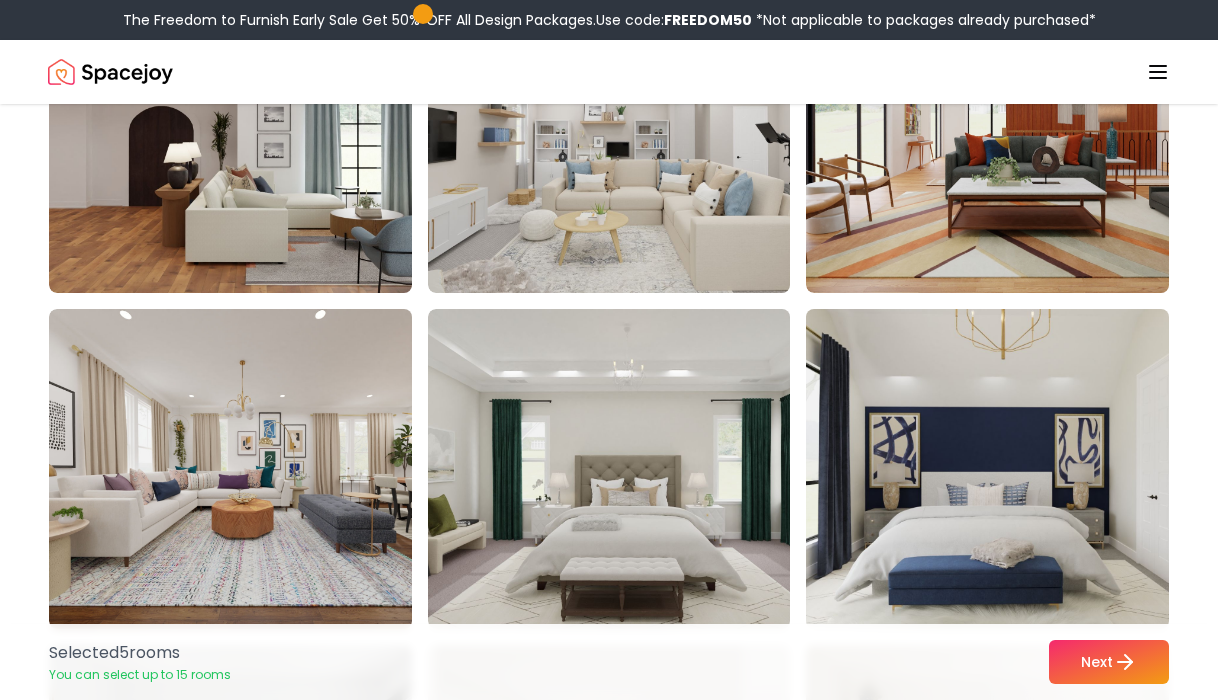click at bounding box center [1006, 469] 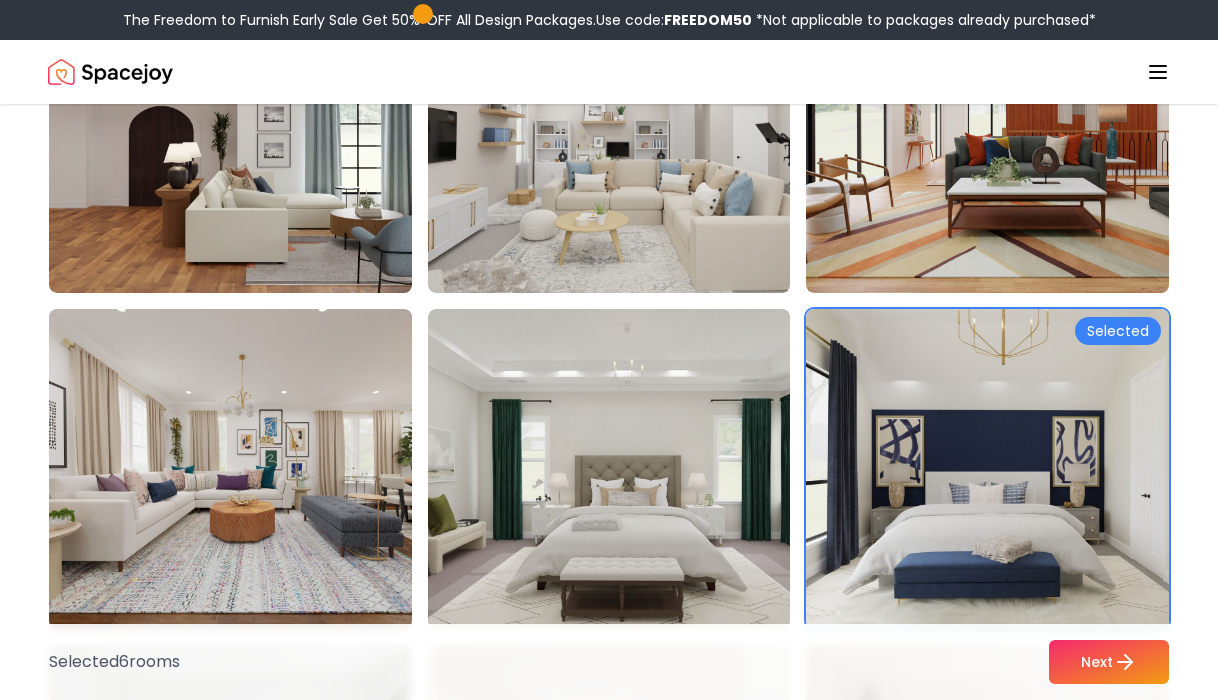 click at bounding box center [249, 469] 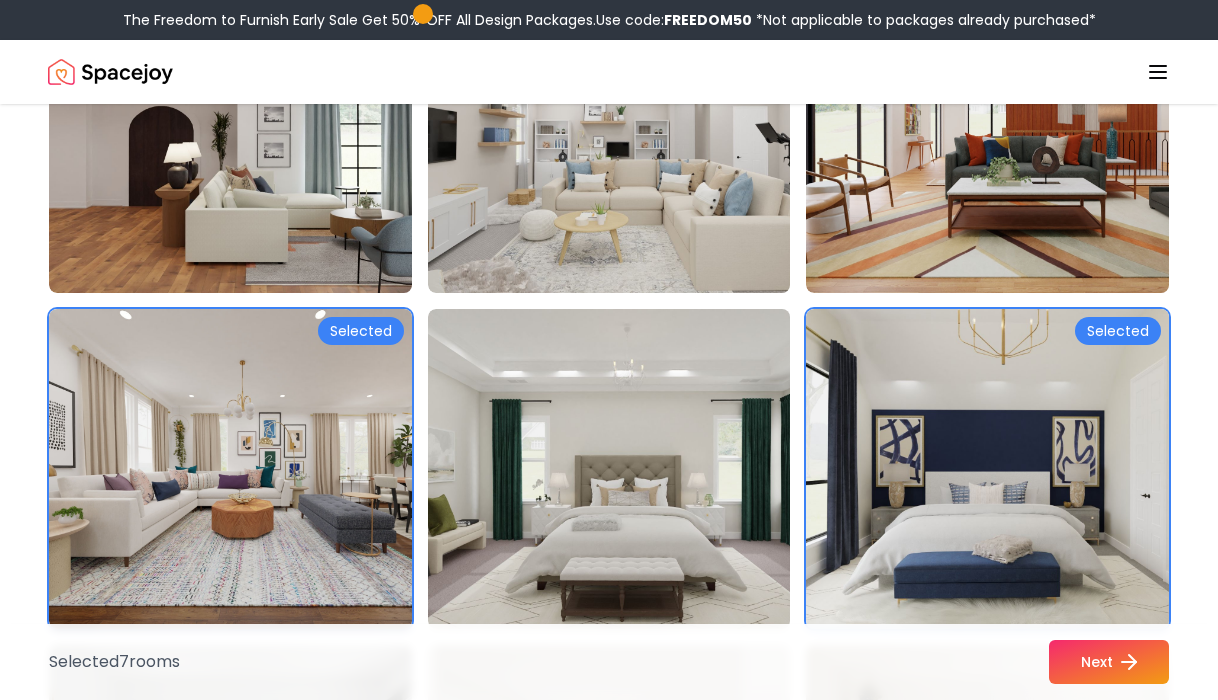 click on "Next" at bounding box center (1109, 662) 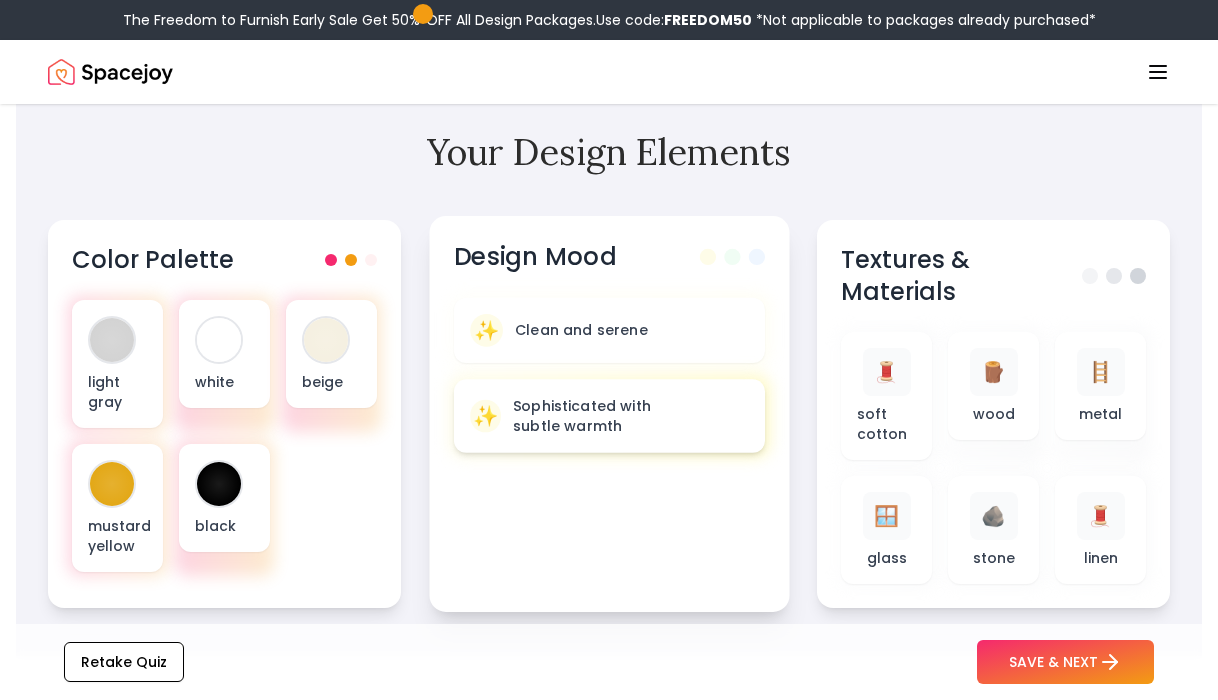 scroll, scrollTop: 692, scrollLeft: 0, axis: vertical 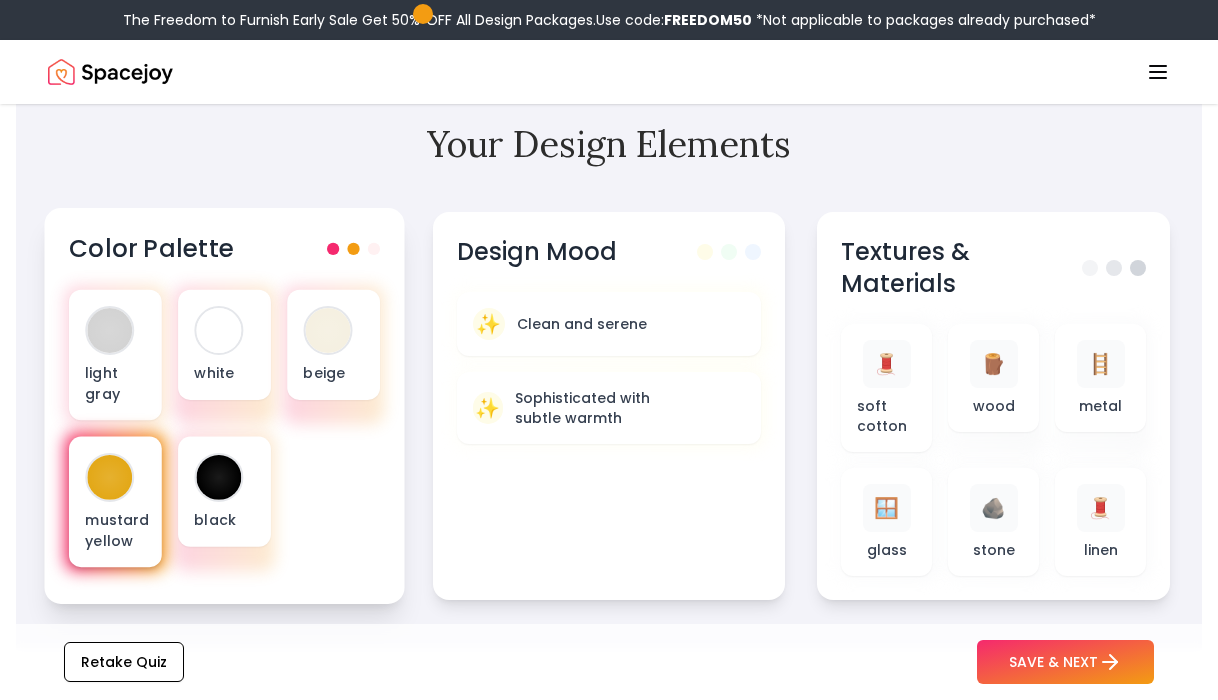 click on "mustard yellow" at bounding box center [115, 530] 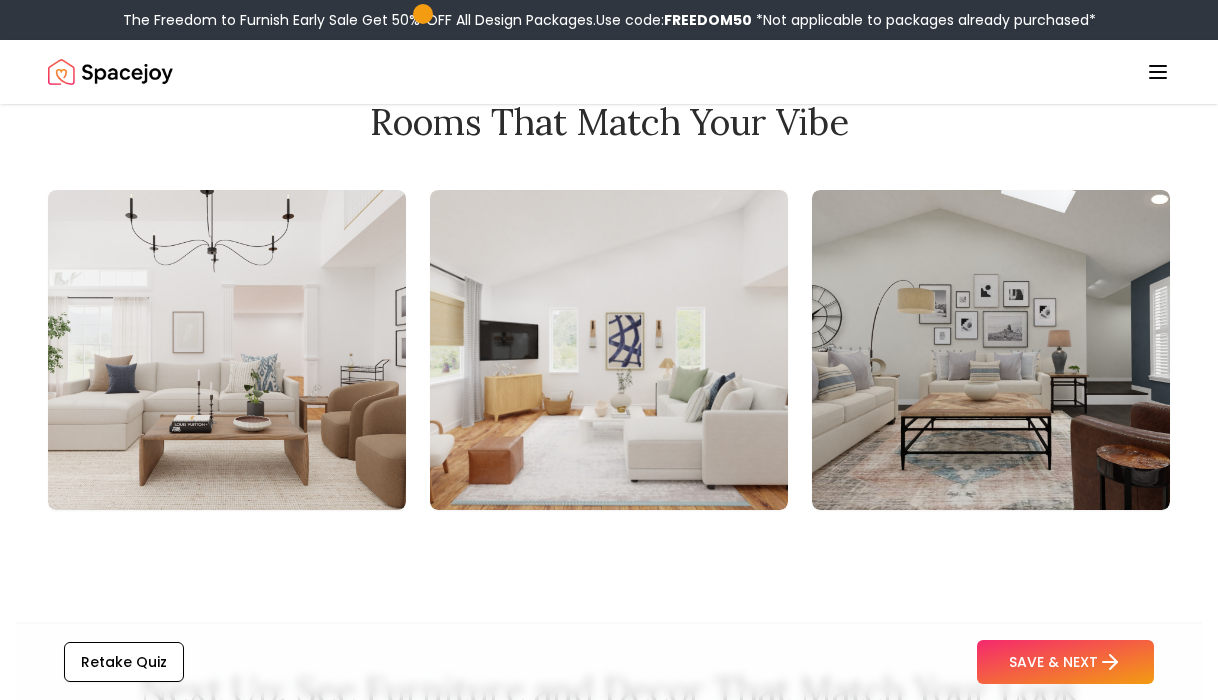 scroll, scrollTop: 2321, scrollLeft: 0, axis: vertical 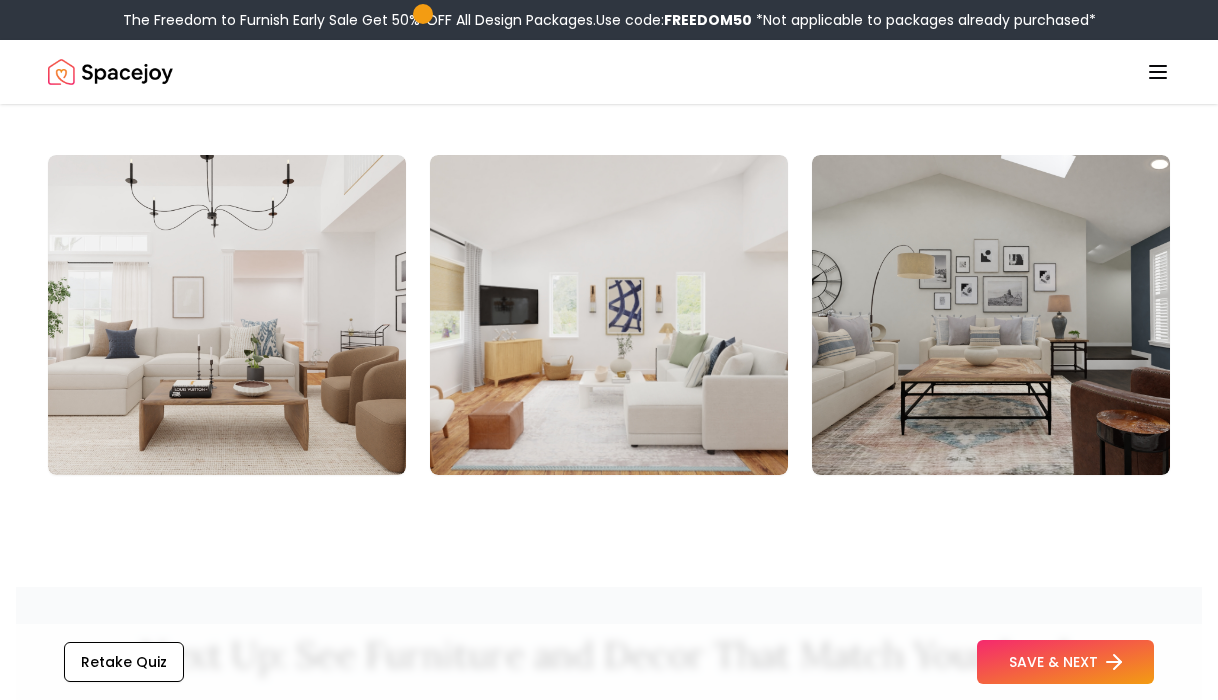 click on "SAVE & NEXT" at bounding box center (1065, 662) 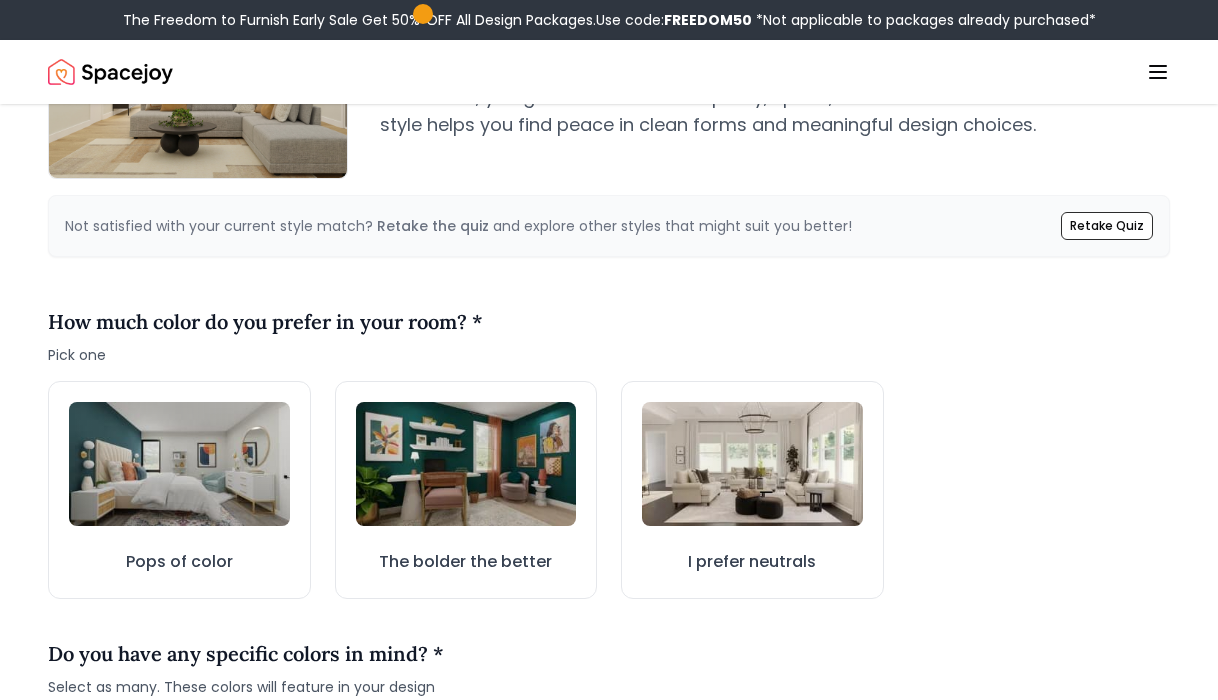 scroll, scrollTop: 423, scrollLeft: 0, axis: vertical 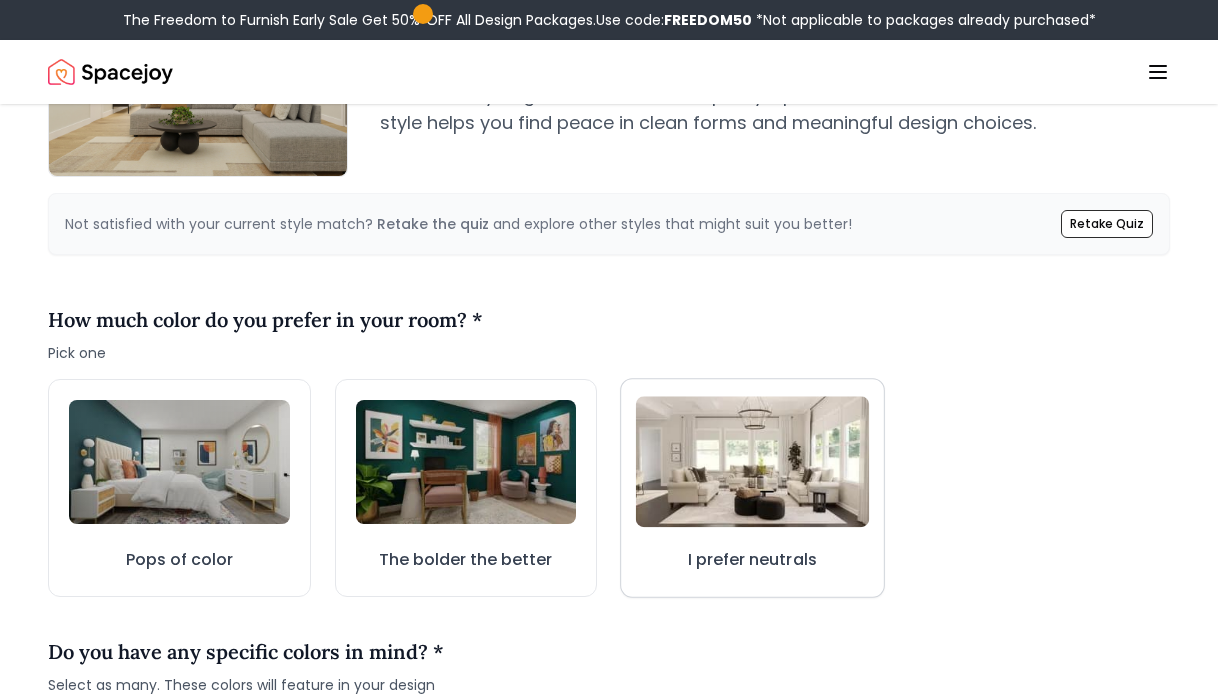 click at bounding box center (752, 461) 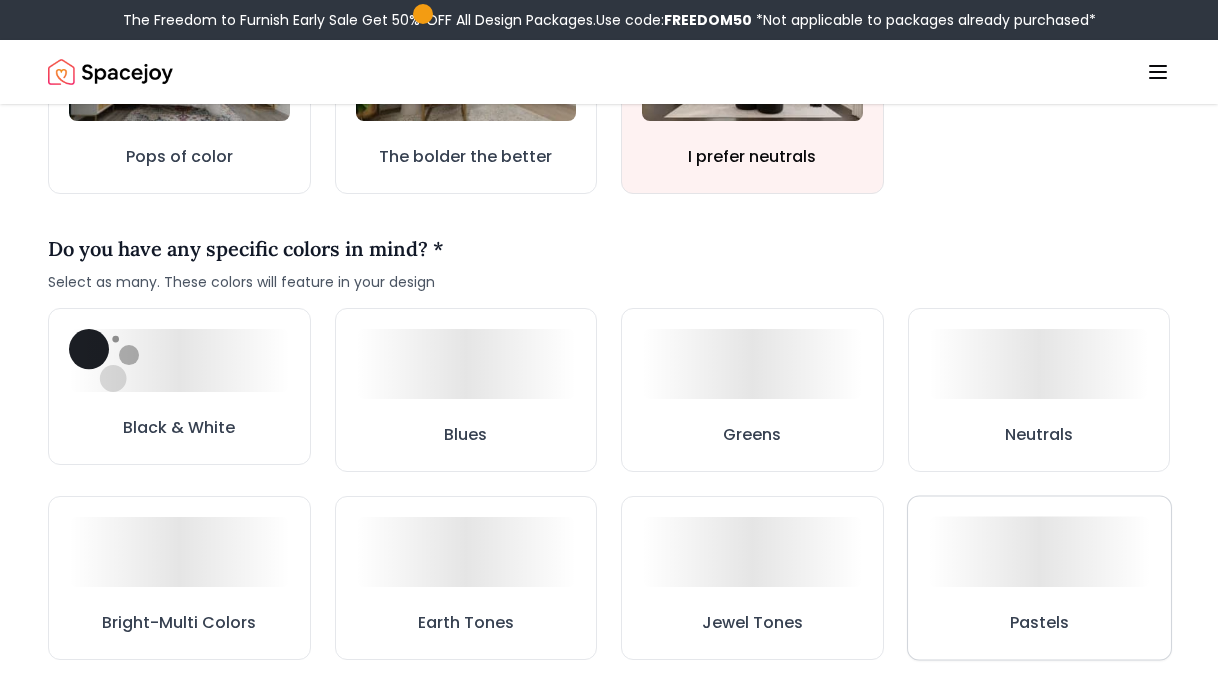 scroll, scrollTop: 860, scrollLeft: 0, axis: vertical 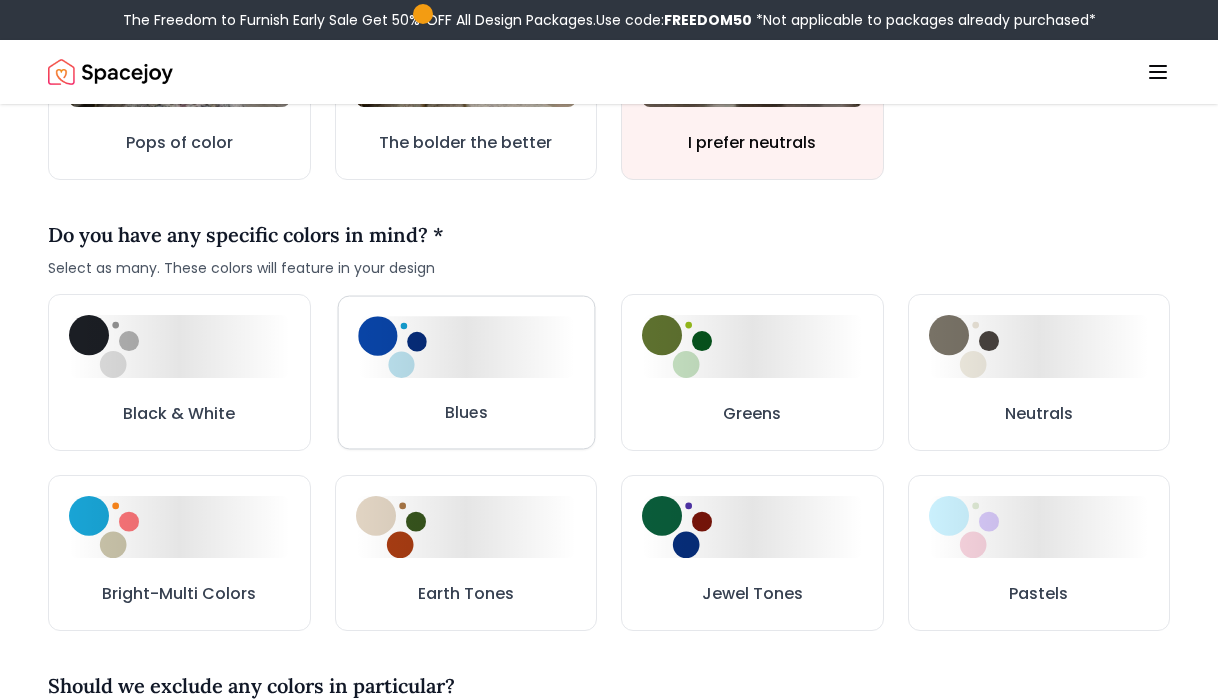 click on "Blues" at bounding box center [465, 372] 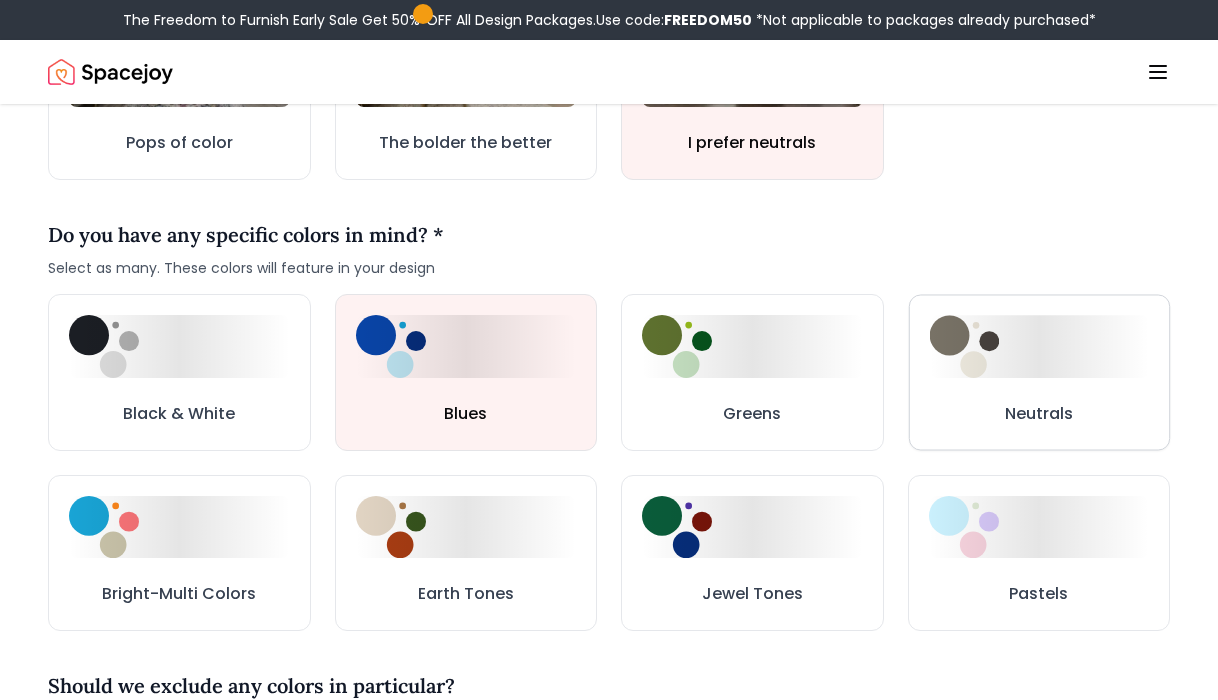 click on "Neutrals" at bounding box center [1038, 413] 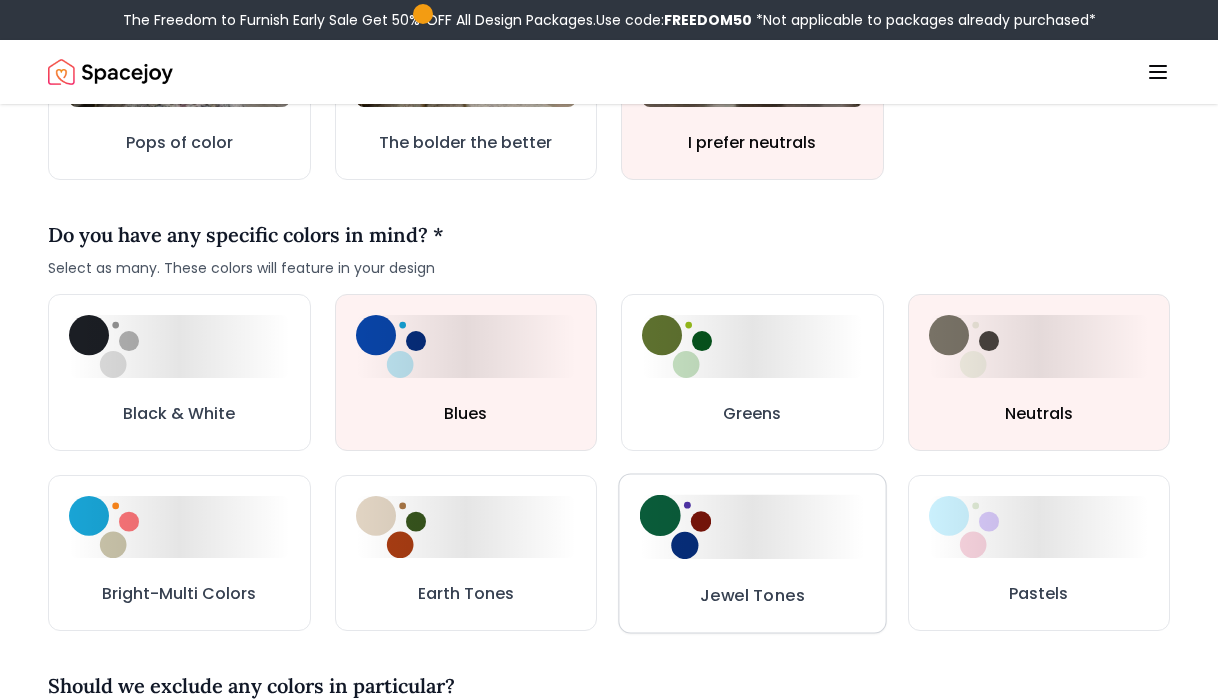 click on "Jewel Tones" at bounding box center (752, 595) 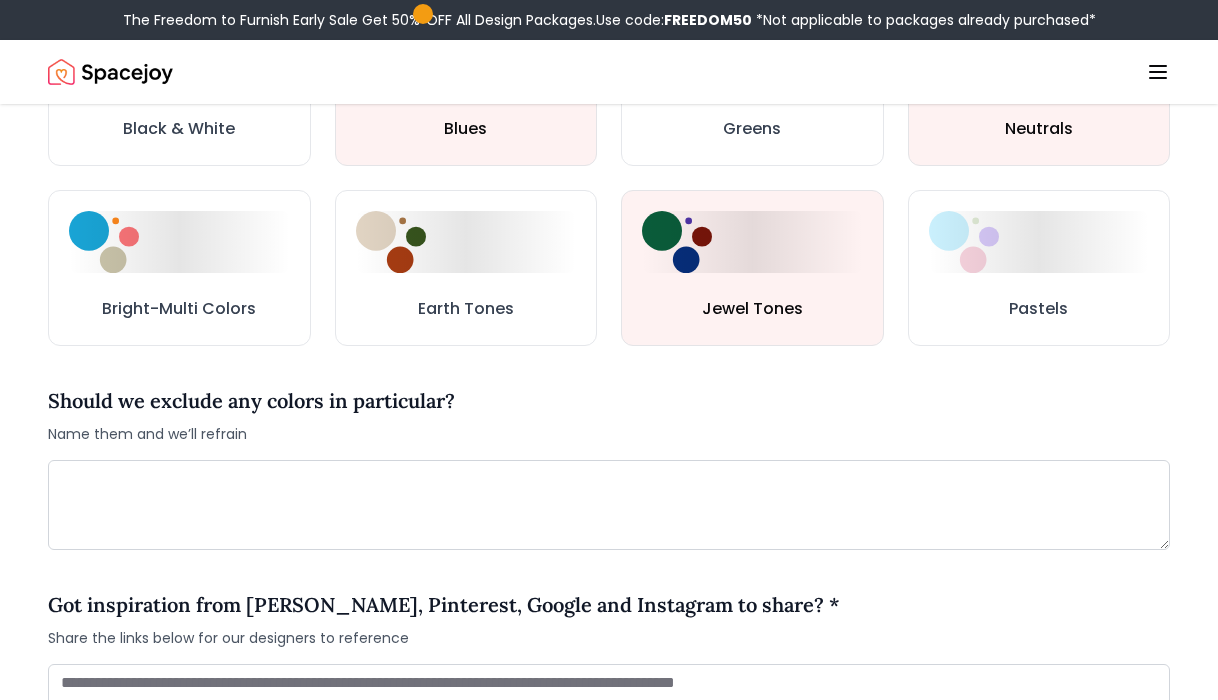 scroll, scrollTop: 1146, scrollLeft: 0, axis: vertical 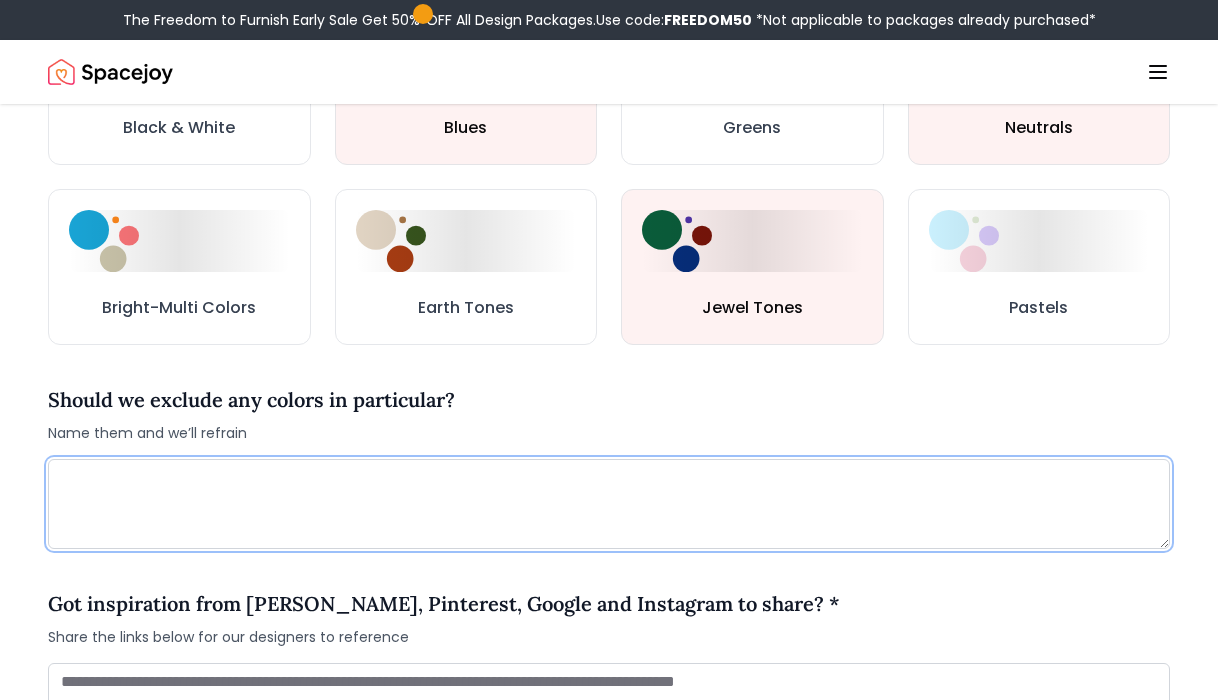 click at bounding box center [609, 504] 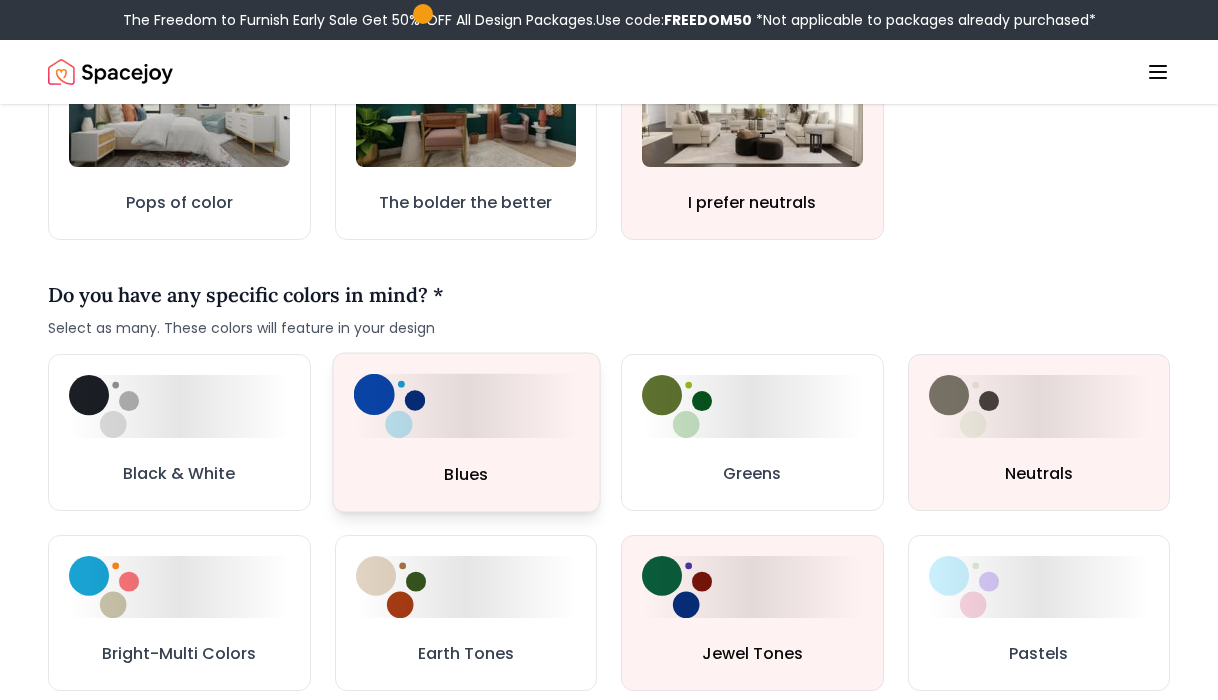 scroll, scrollTop: 764, scrollLeft: 0, axis: vertical 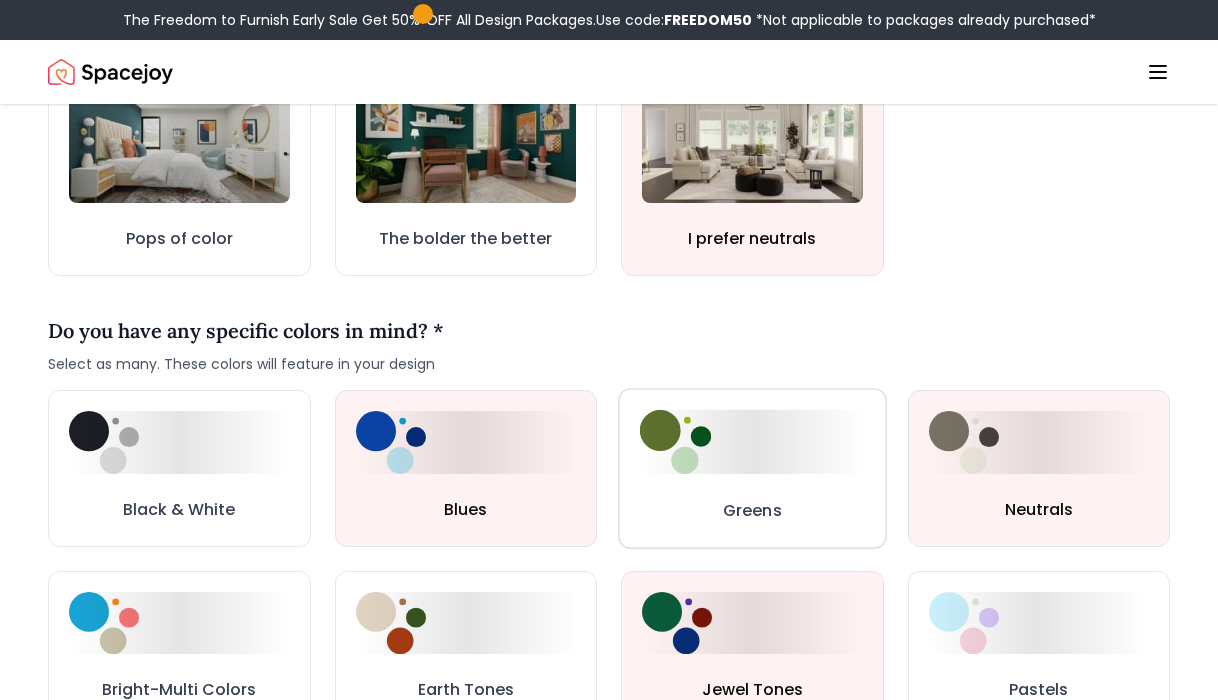 type on "**********" 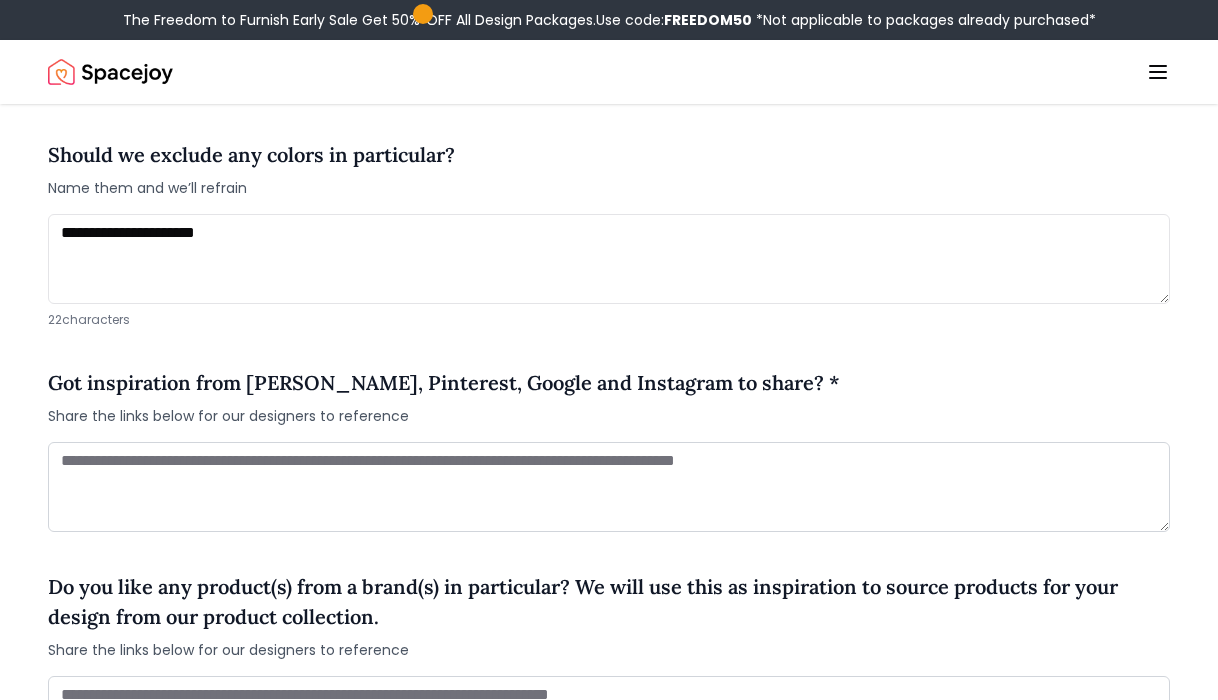 scroll, scrollTop: 1394, scrollLeft: 0, axis: vertical 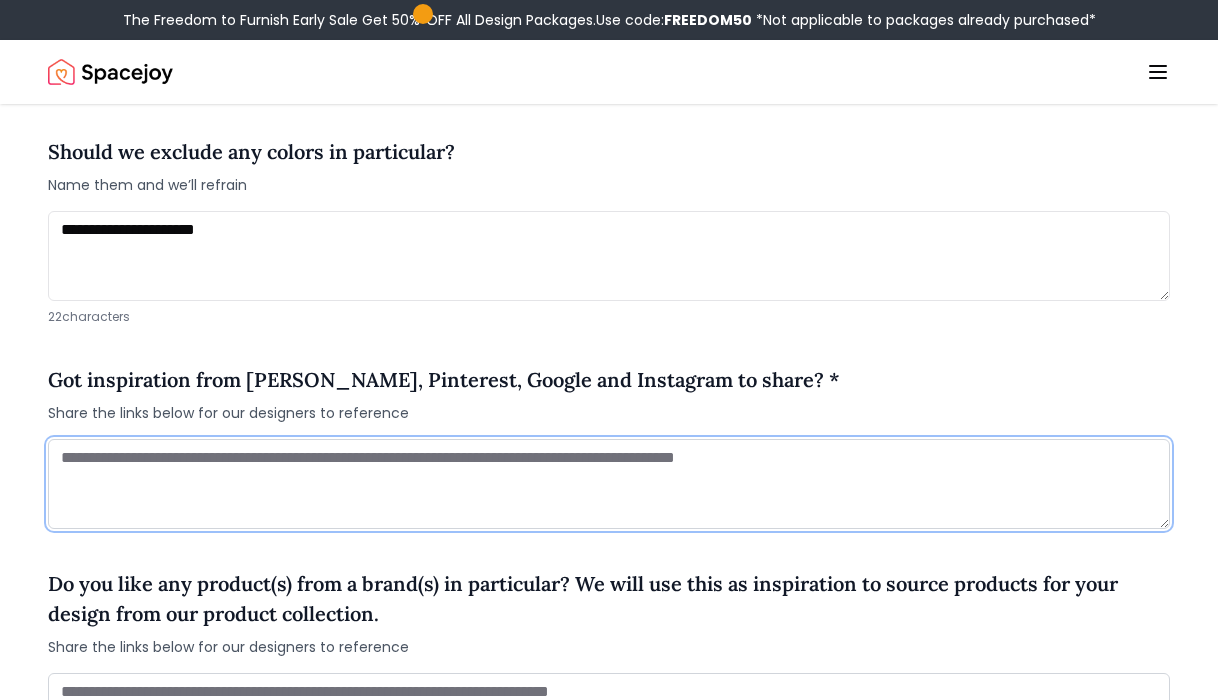 click at bounding box center [609, 484] 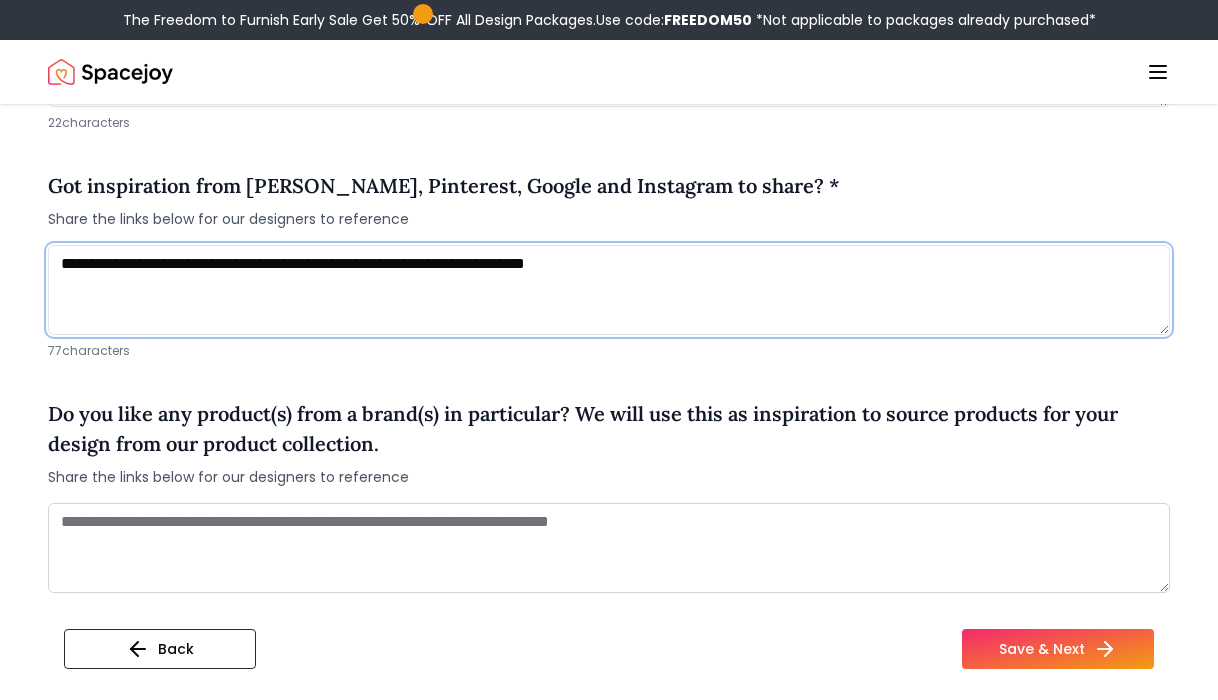 scroll, scrollTop: 1590, scrollLeft: 0, axis: vertical 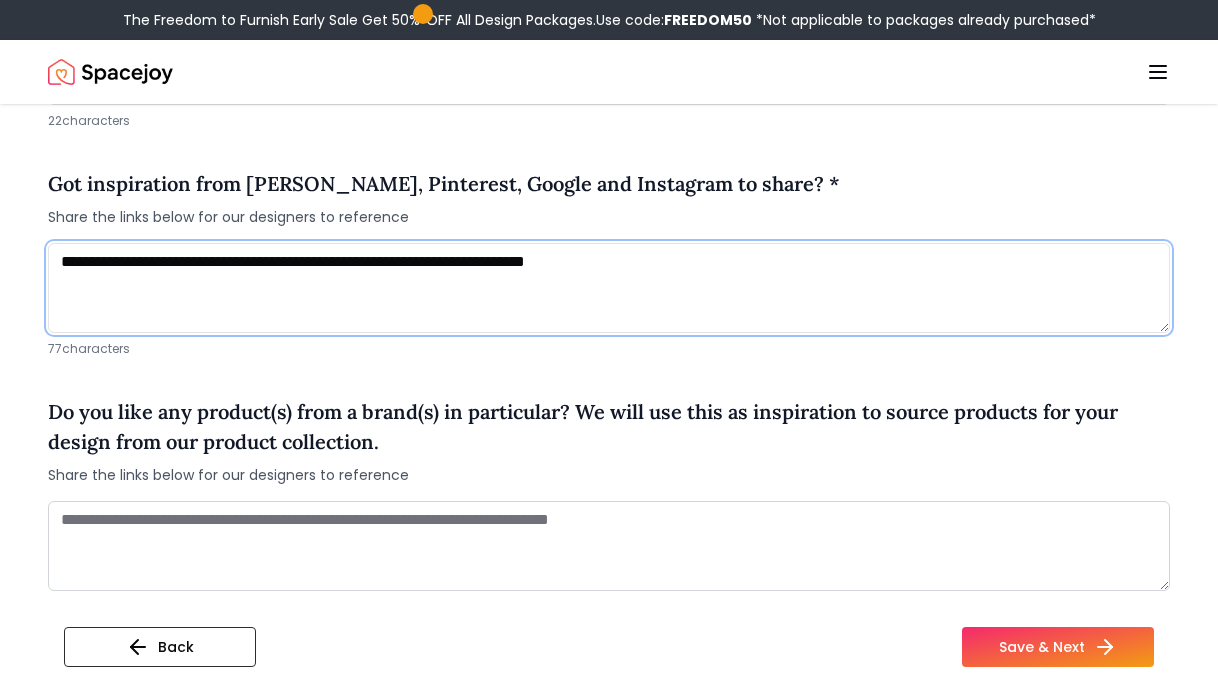 type on "**********" 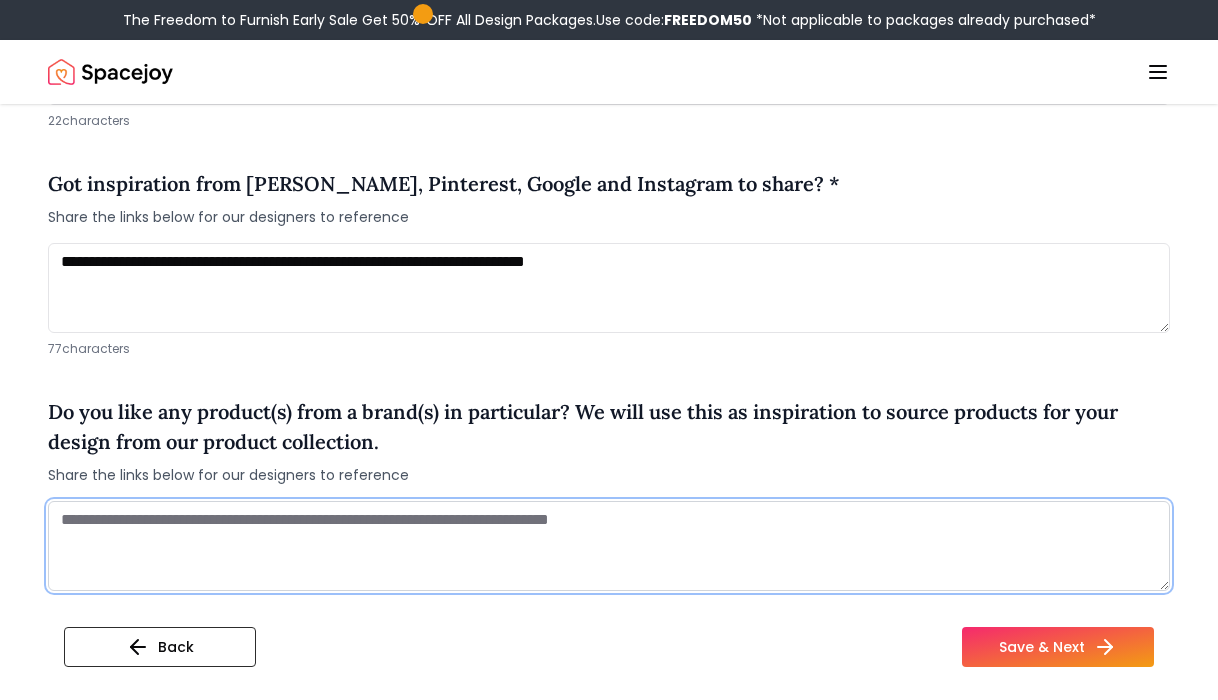 click at bounding box center [609, 546] 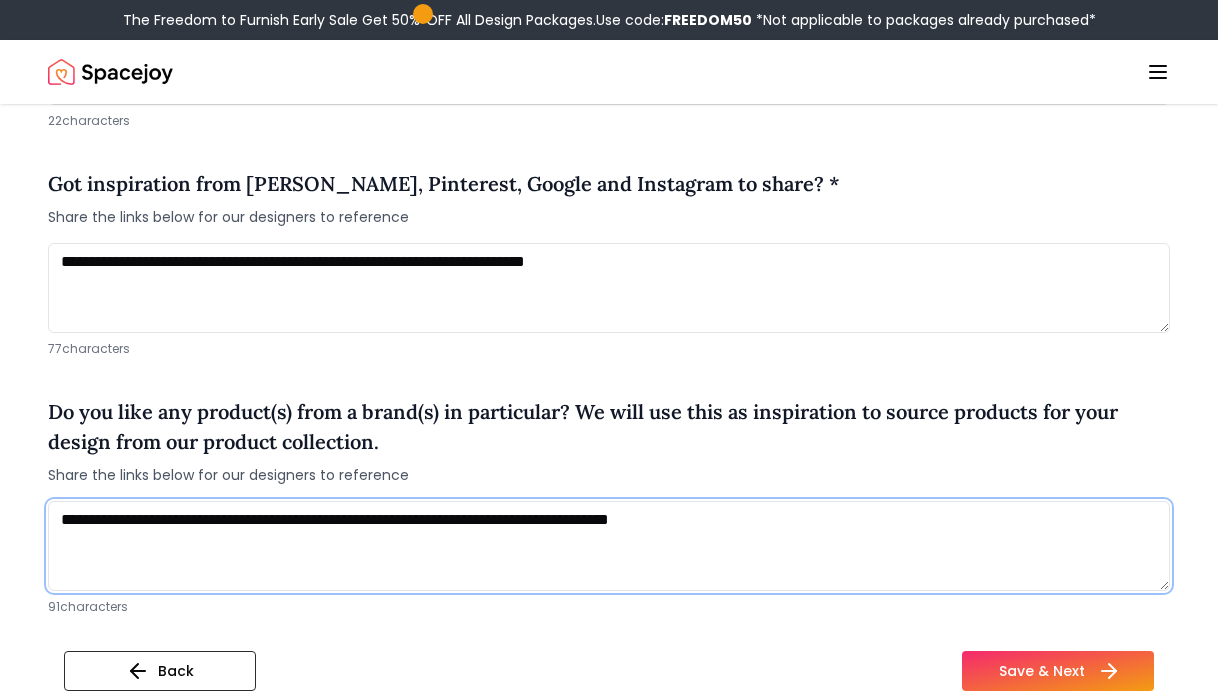 type on "**********" 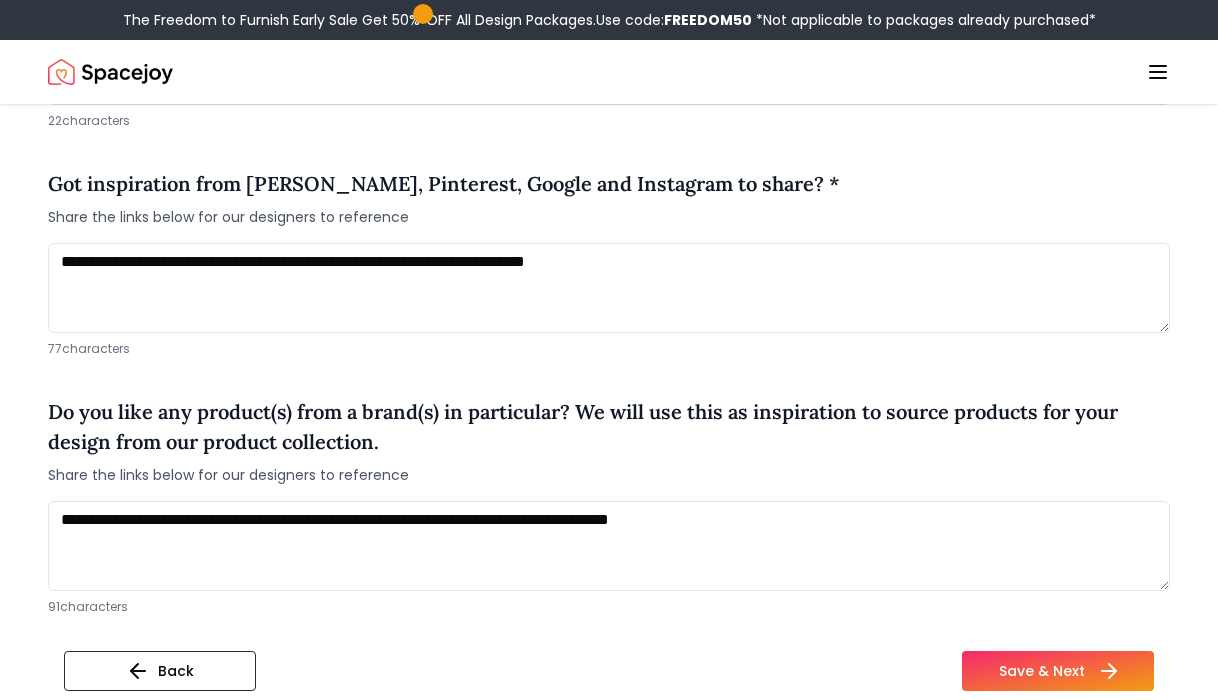 click on "Save & Next" at bounding box center (1058, 671) 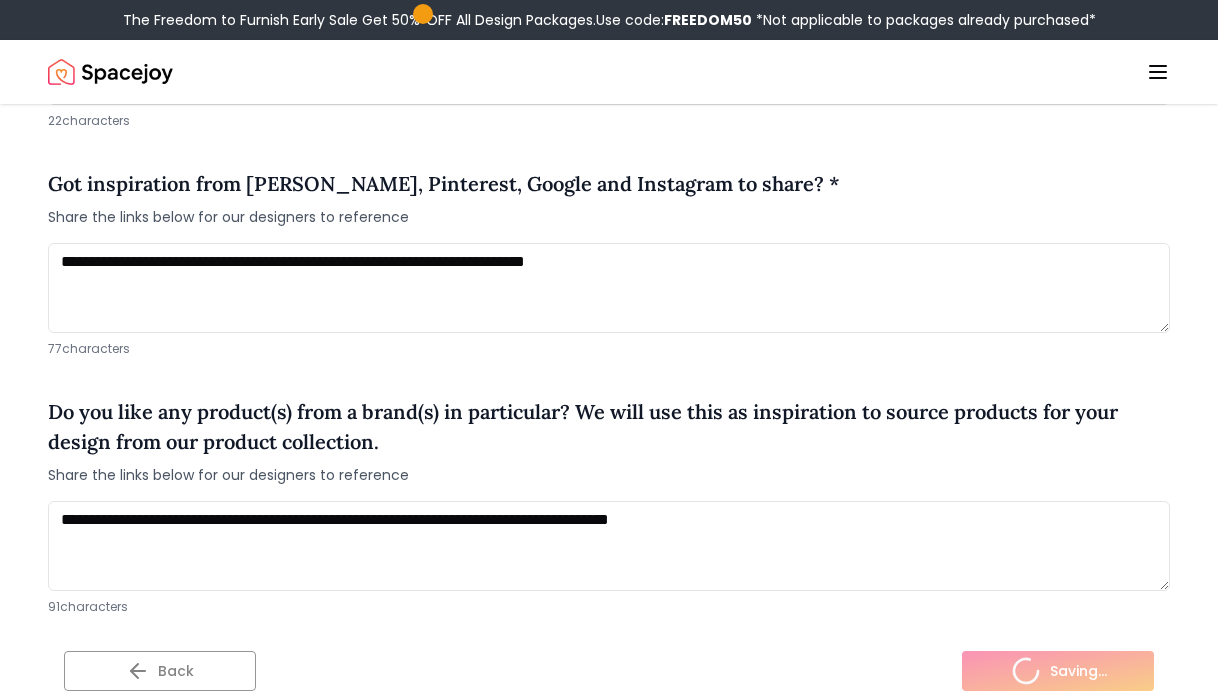 scroll, scrollTop: 0, scrollLeft: 0, axis: both 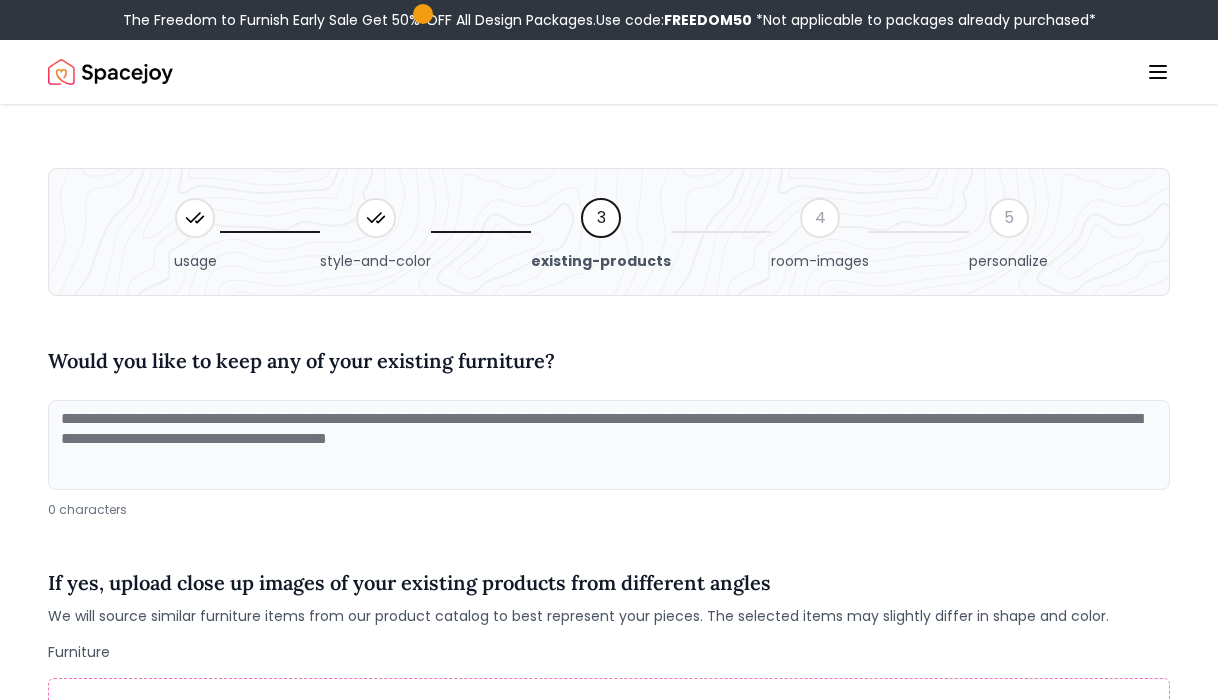 click at bounding box center [609, 445] 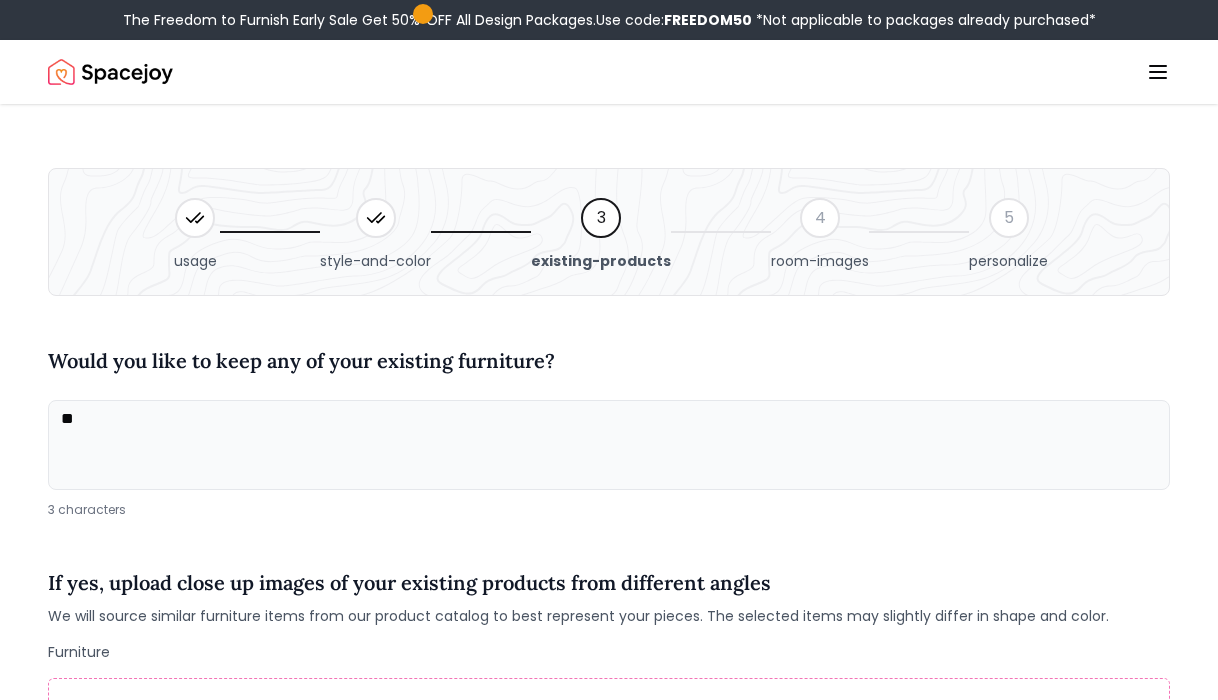 type on "*" 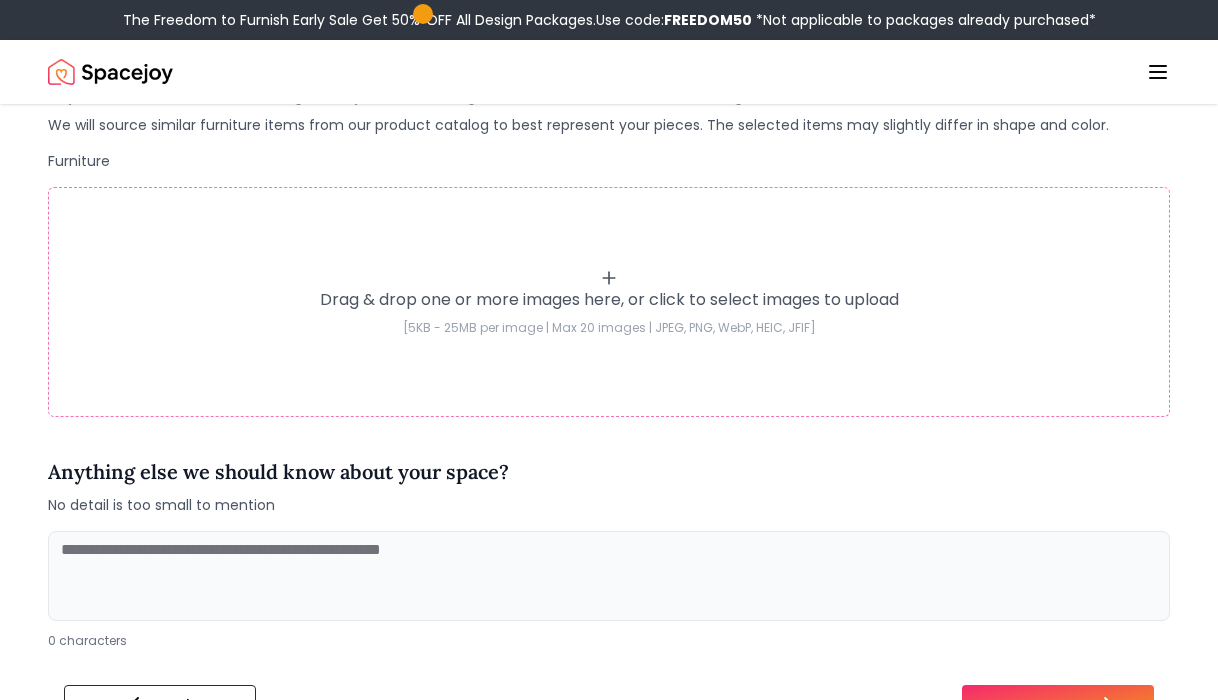 scroll, scrollTop: 493, scrollLeft: 0, axis: vertical 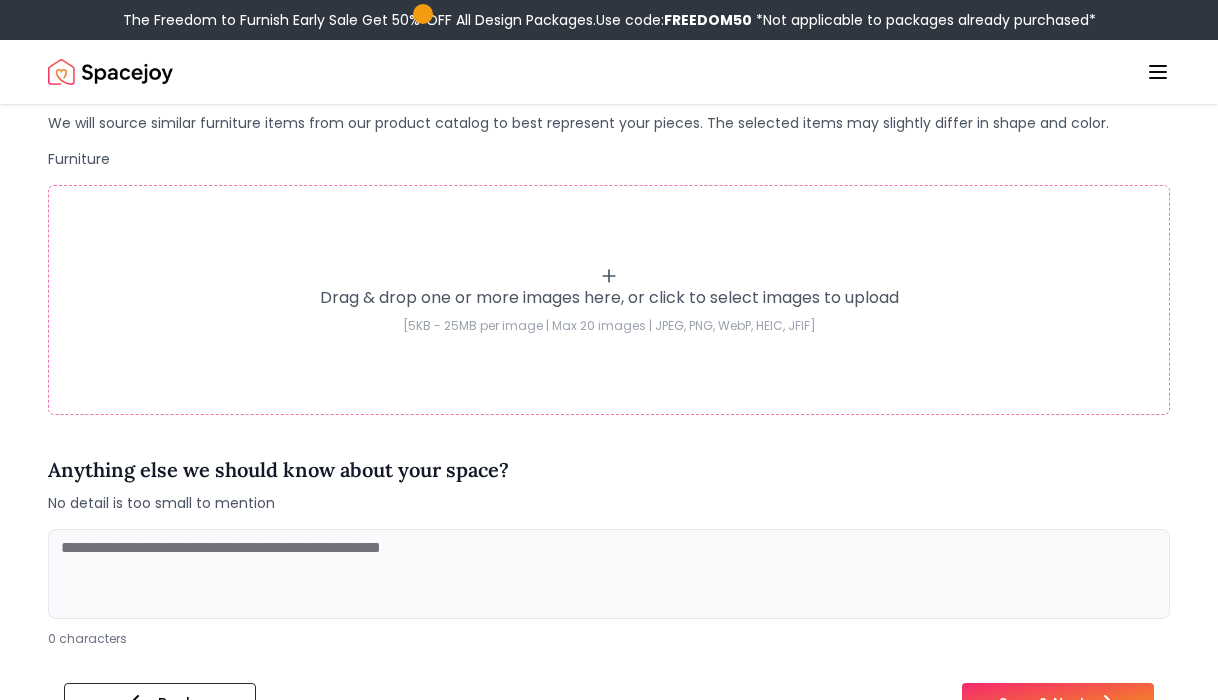 type on "**********" 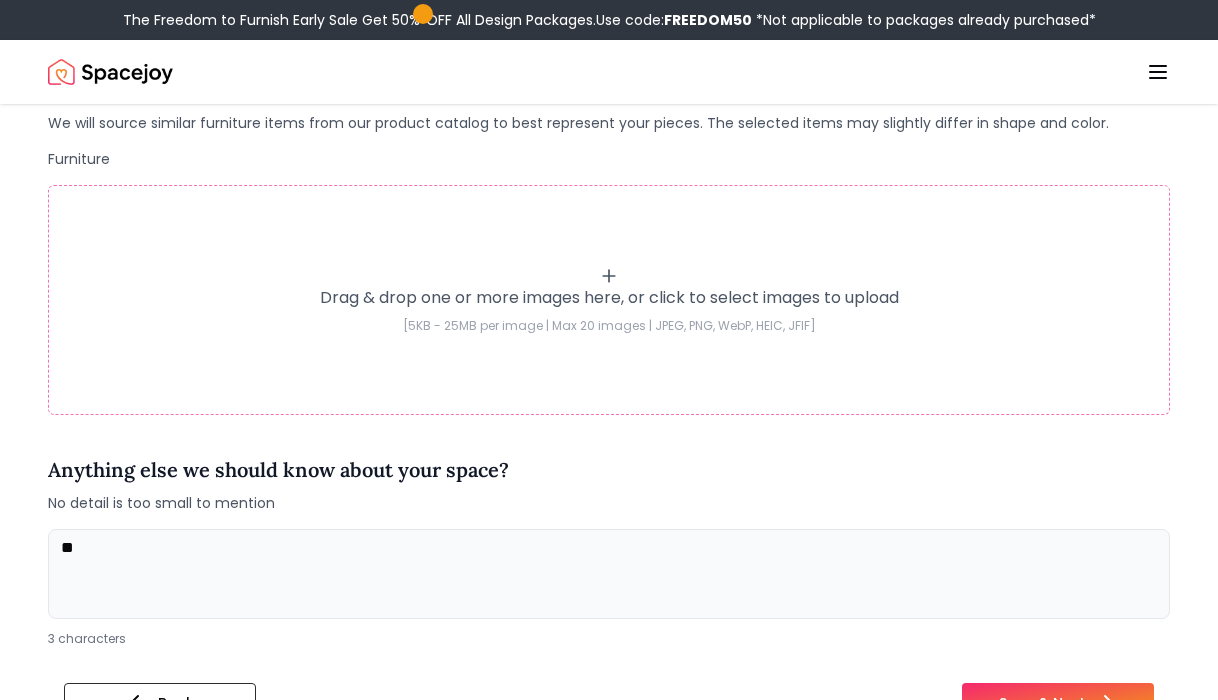 type on "*" 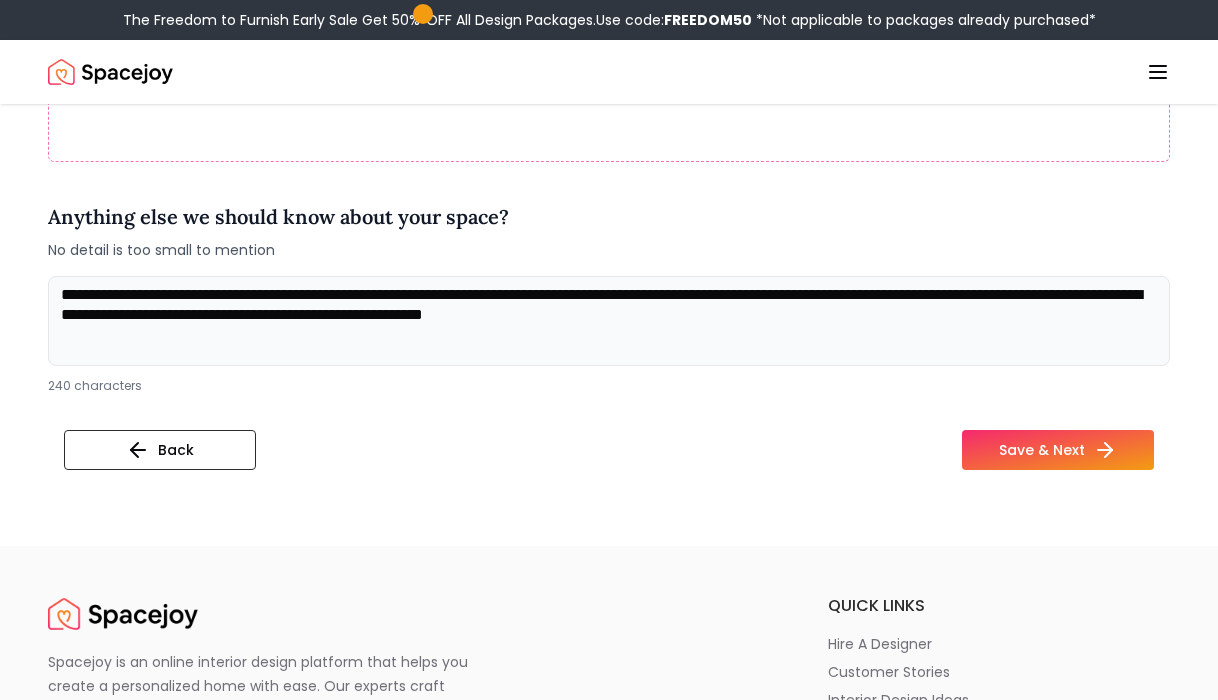 scroll, scrollTop: 746, scrollLeft: 0, axis: vertical 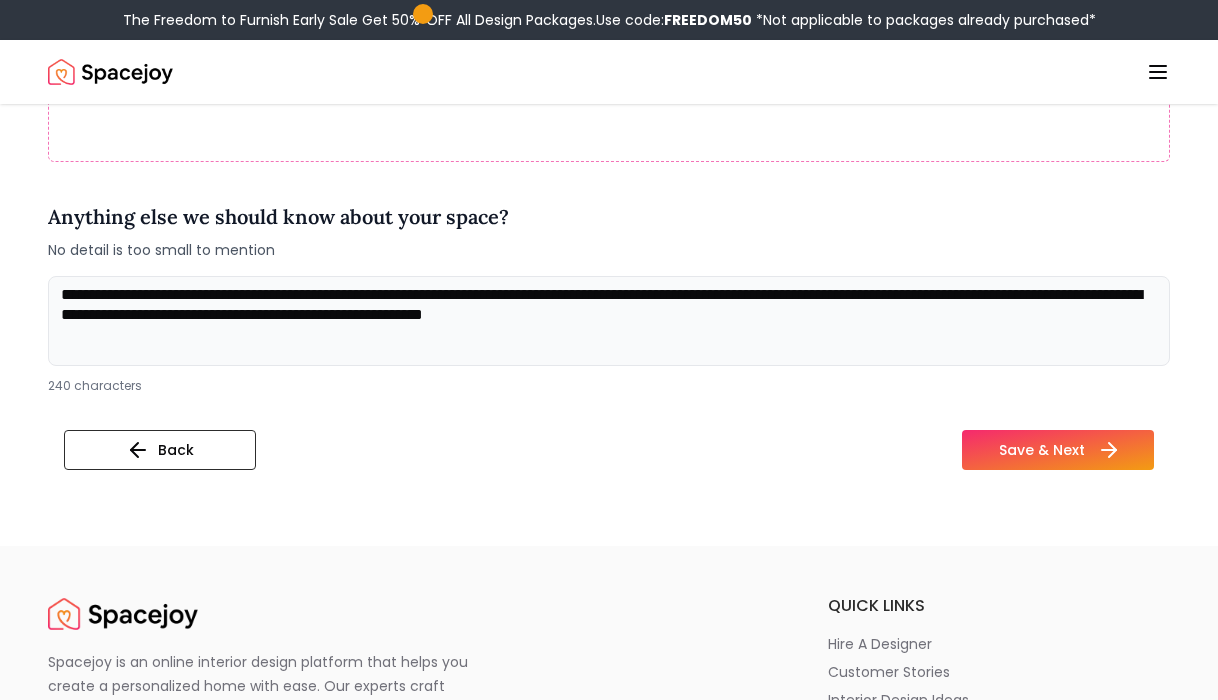 type on "**********" 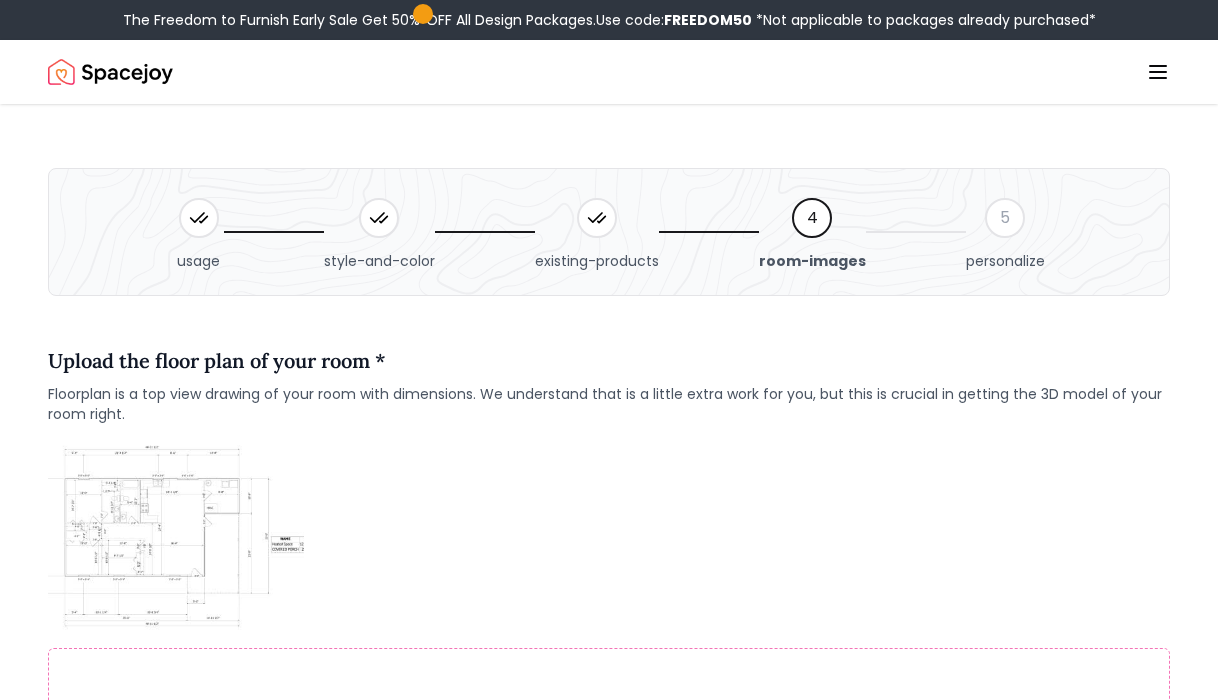 scroll, scrollTop: 0, scrollLeft: 0, axis: both 